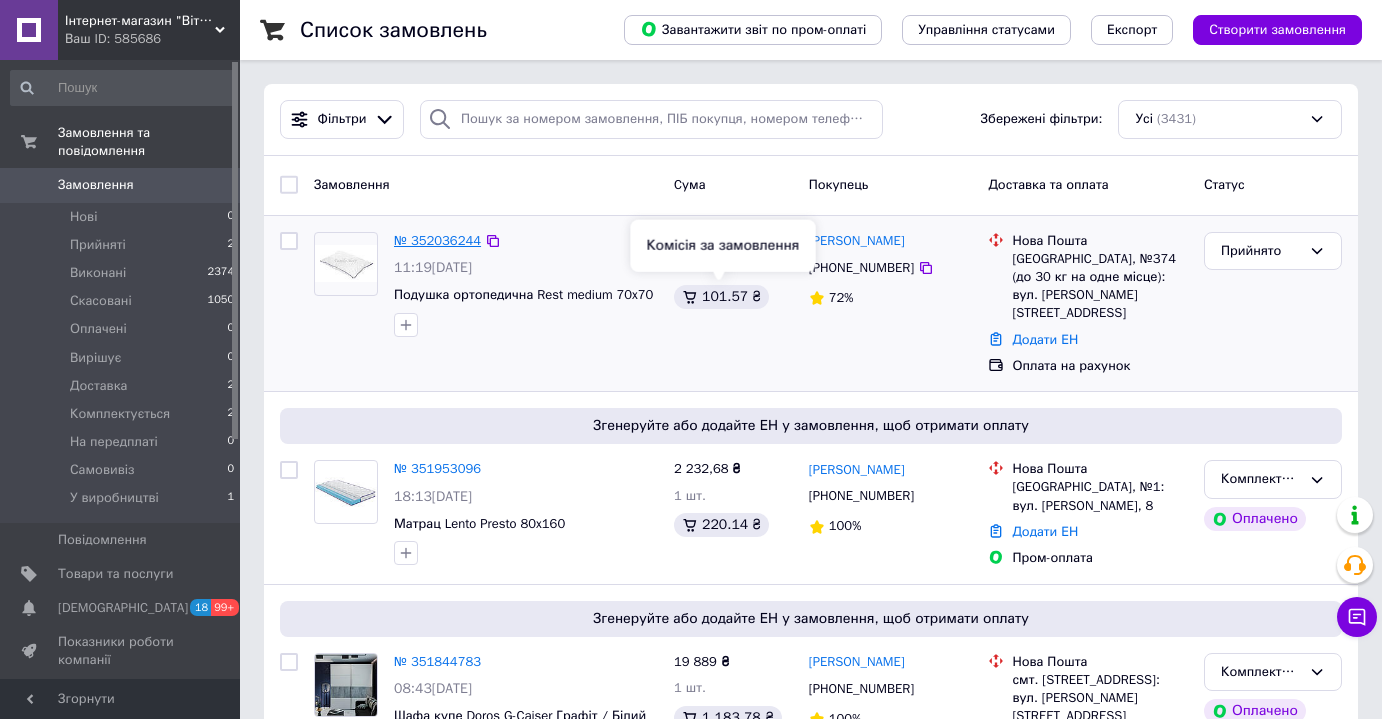 scroll, scrollTop: 0, scrollLeft: 0, axis: both 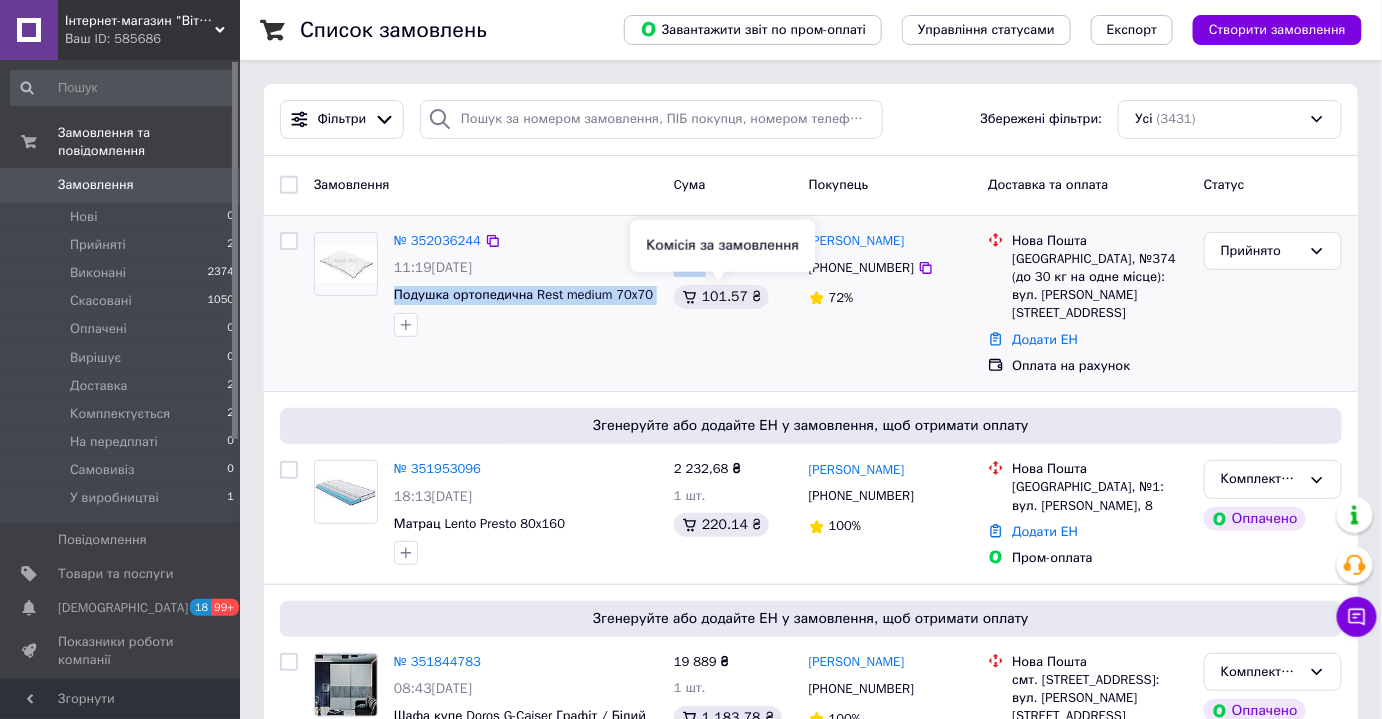 drag, startPoint x: 386, startPoint y: 290, endPoint x: 647, endPoint y: 296, distance: 261.06897 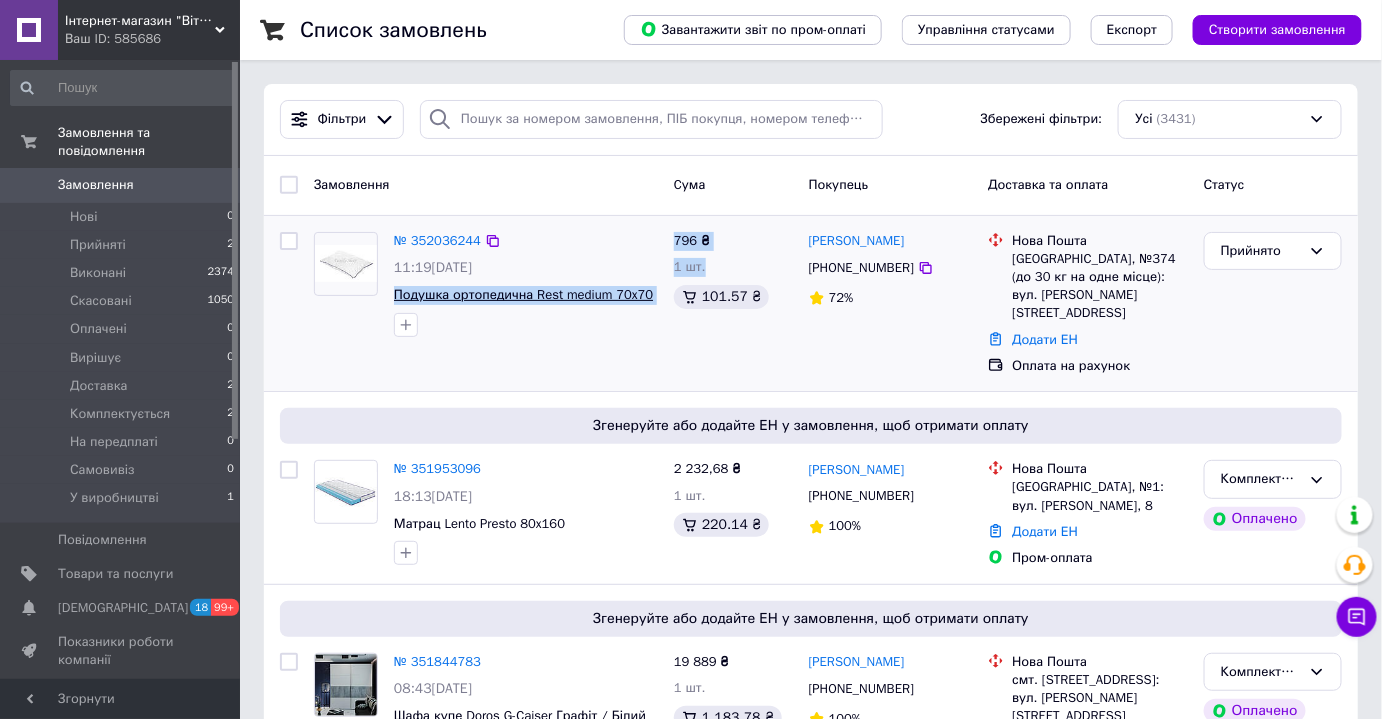 copy on "Подушка ортопедична Rest medium 70x70 796 ₴ 1 шт." 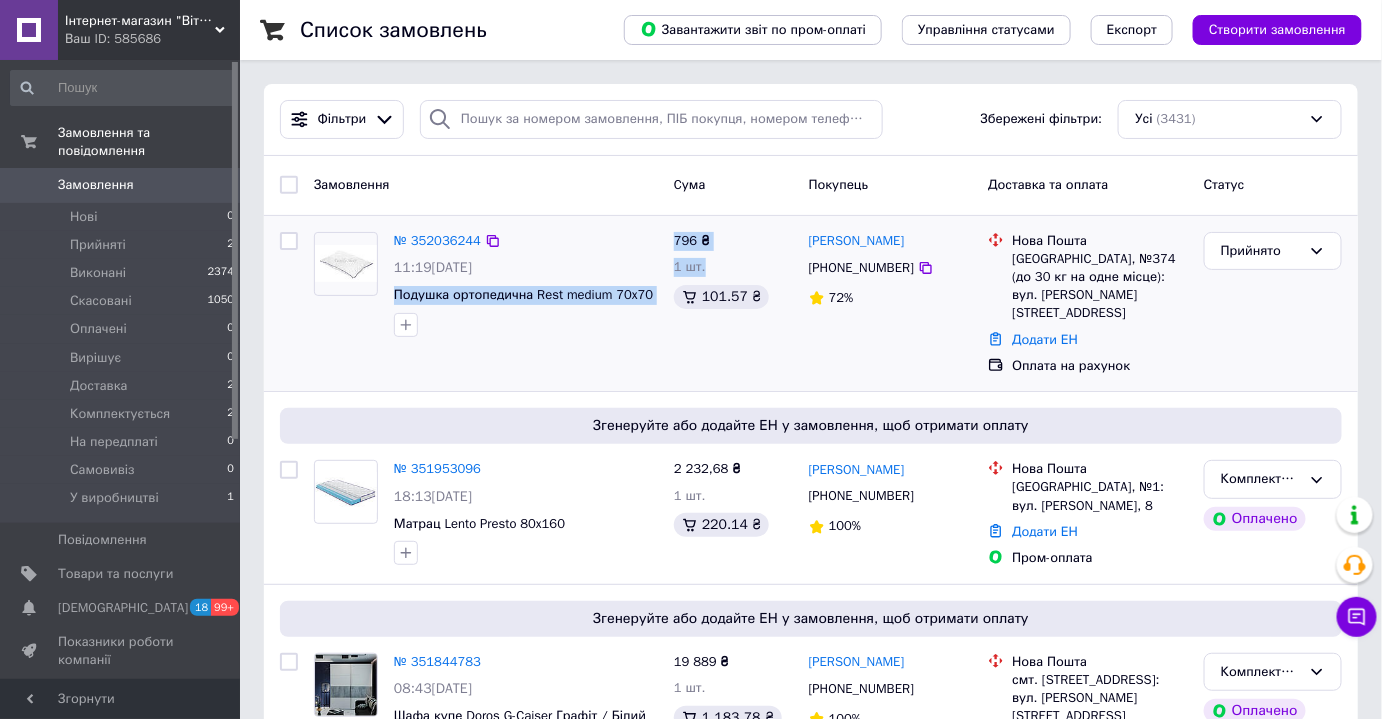 click on "№ 352036244 11:19, 10.07.2025 Подушка ортопедична Rest medium 70x70" at bounding box center (526, 284) 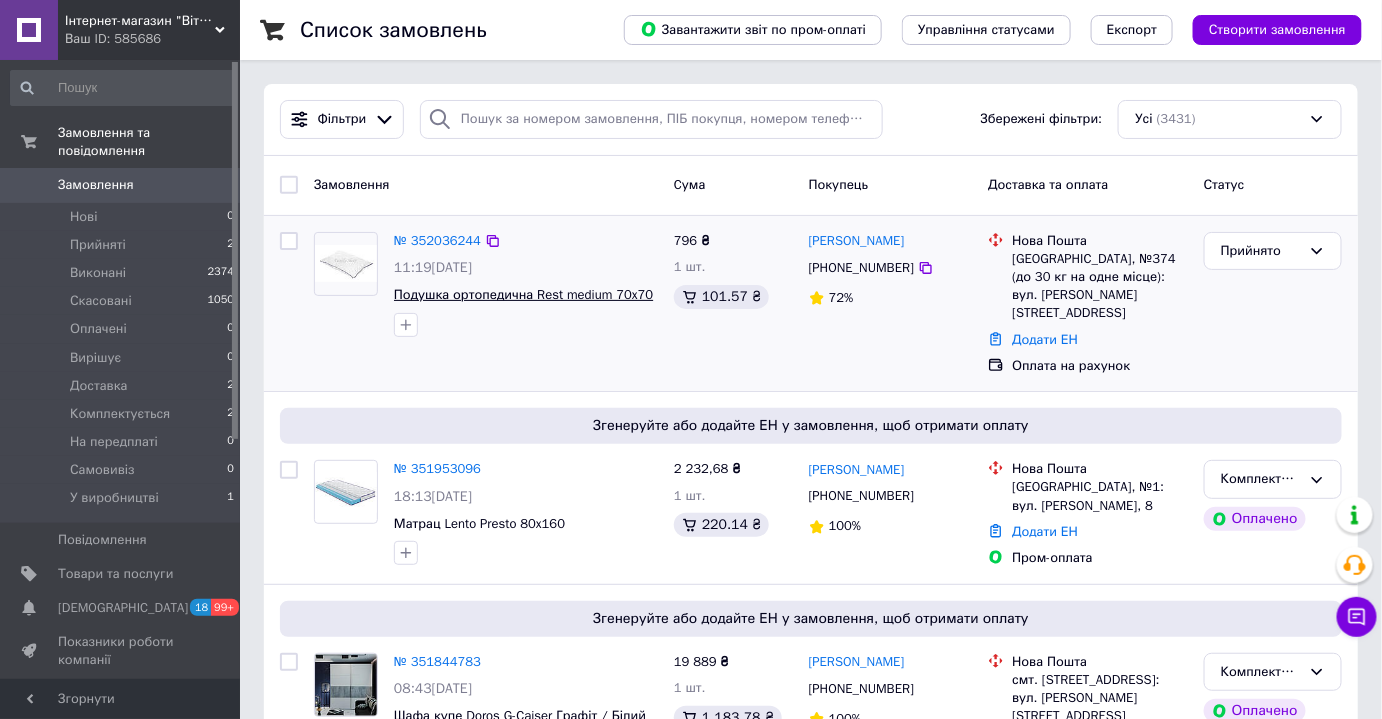 click on "Подушка ортопедична Rest medium 70x70" at bounding box center (523, 294) 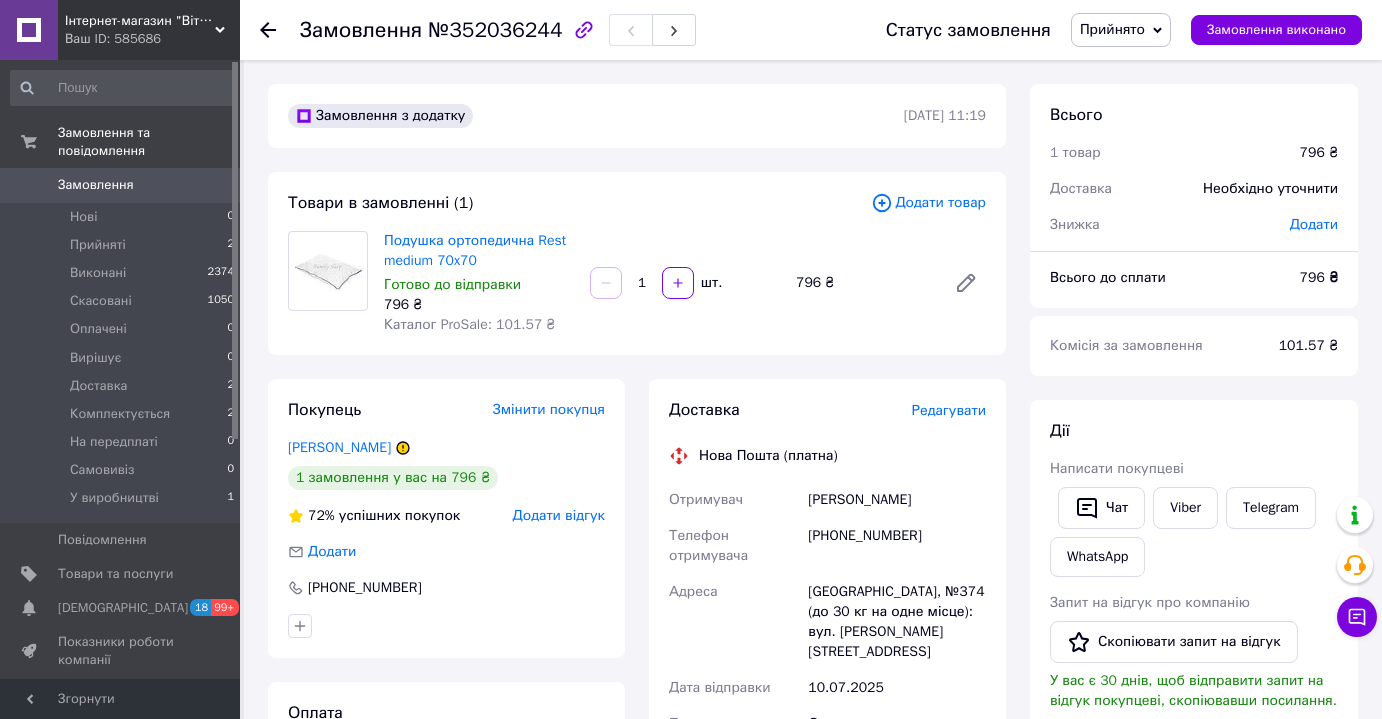 scroll, scrollTop: 0, scrollLeft: 0, axis: both 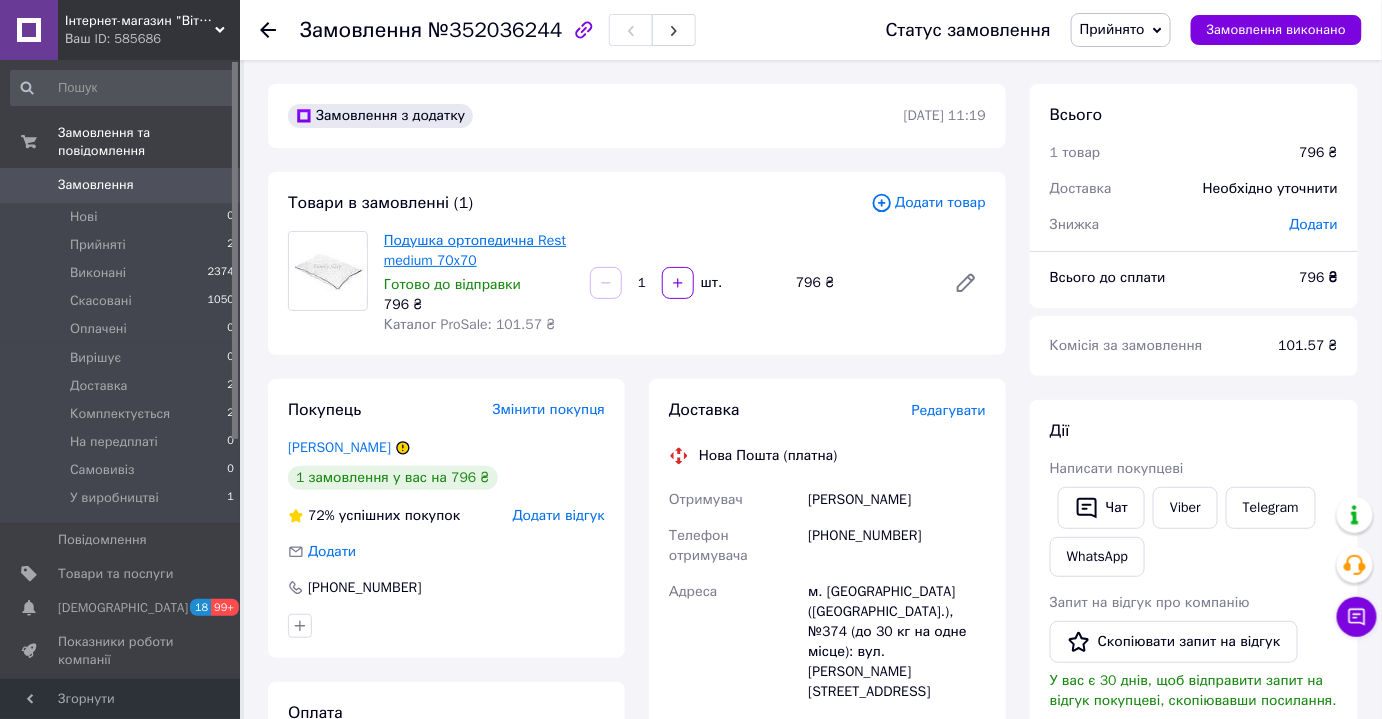 click on "Подушка ортопедична Rest medium 70x70" at bounding box center [475, 250] 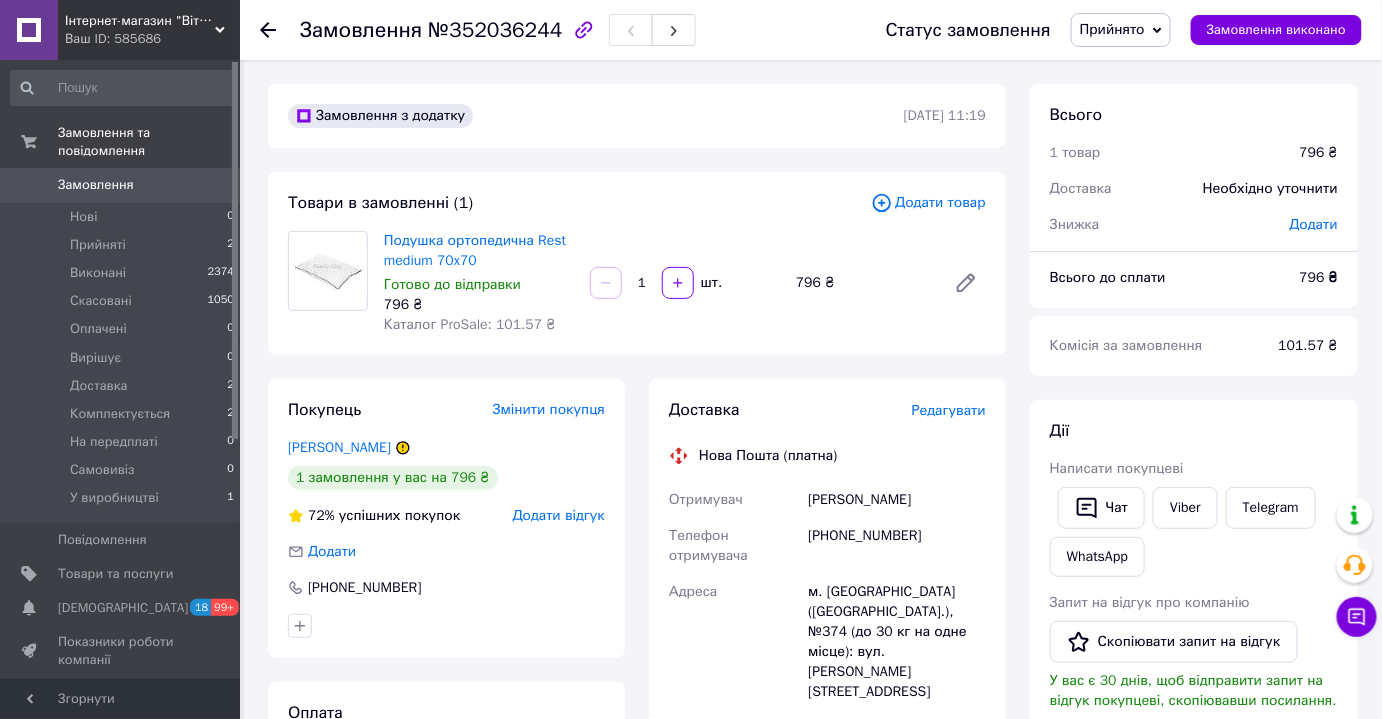 click 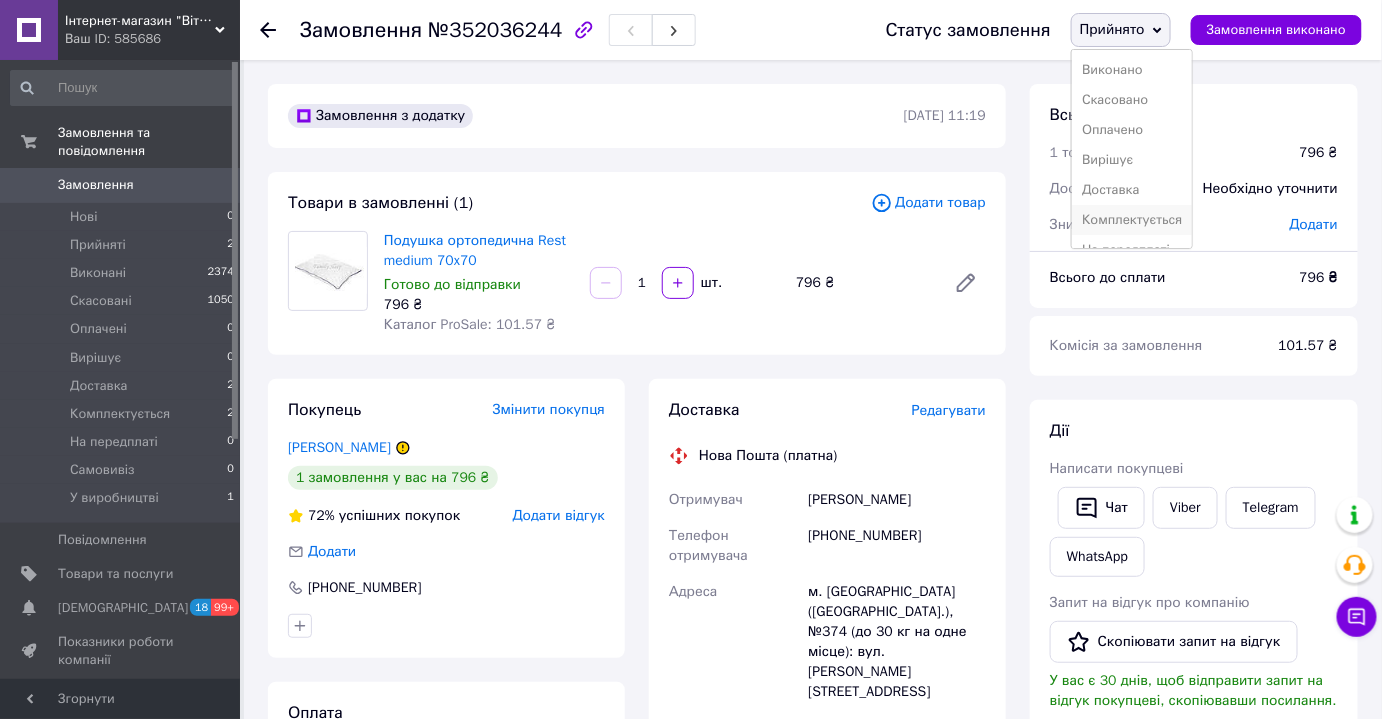 click on "Комплектується" at bounding box center (1132, 220) 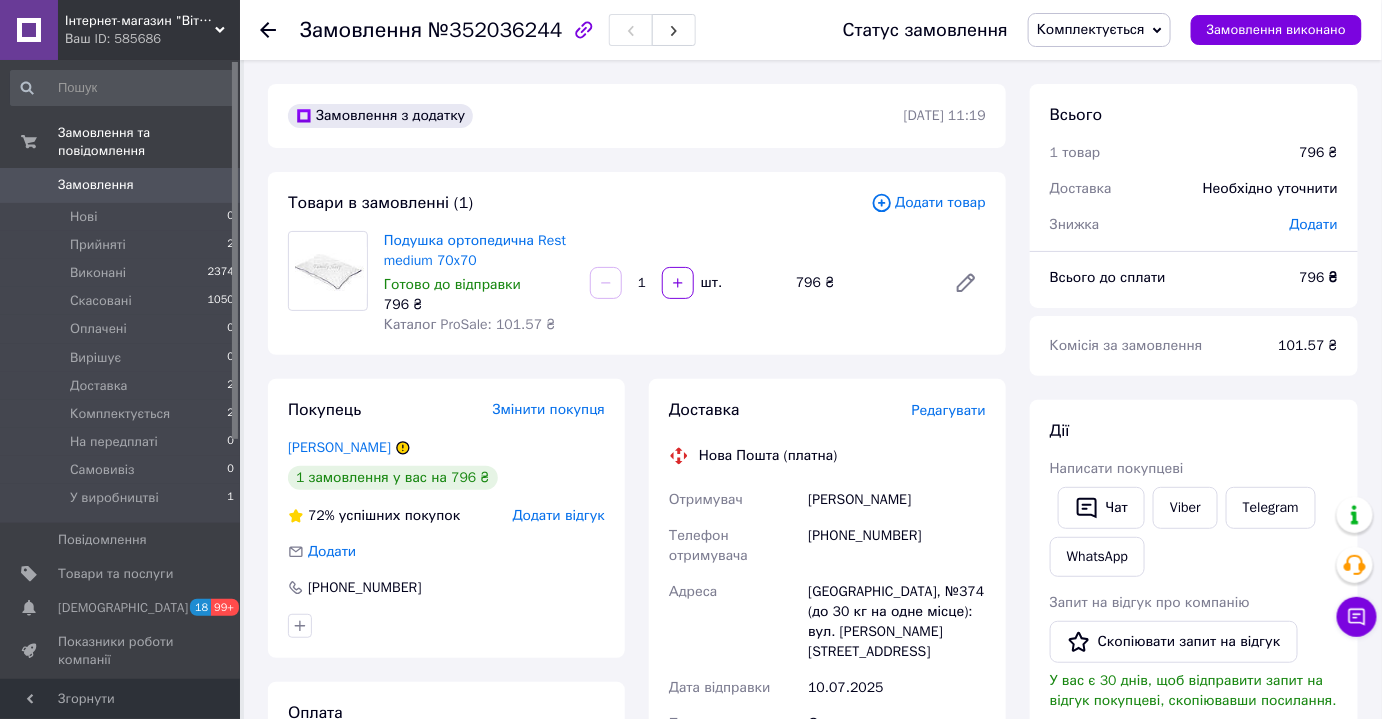 click 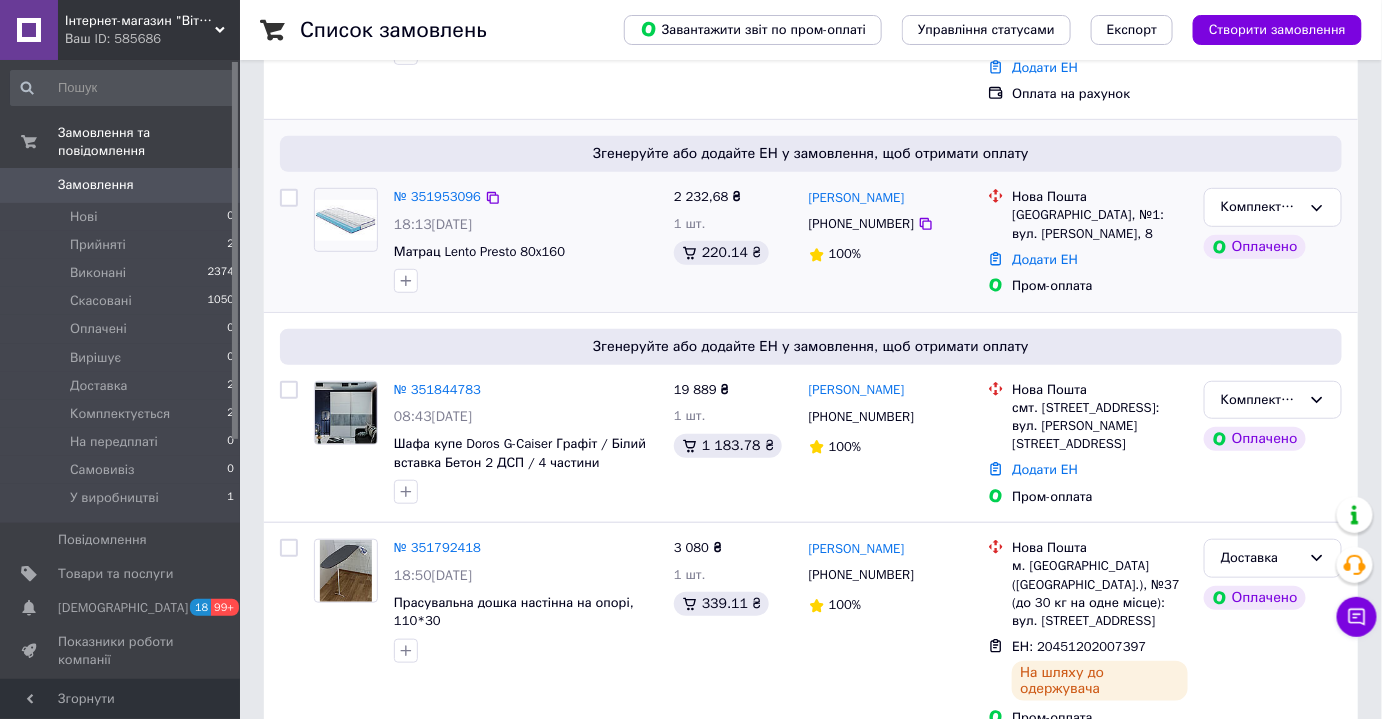 scroll, scrollTop: 272, scrollLeft: 0, axis: vertical 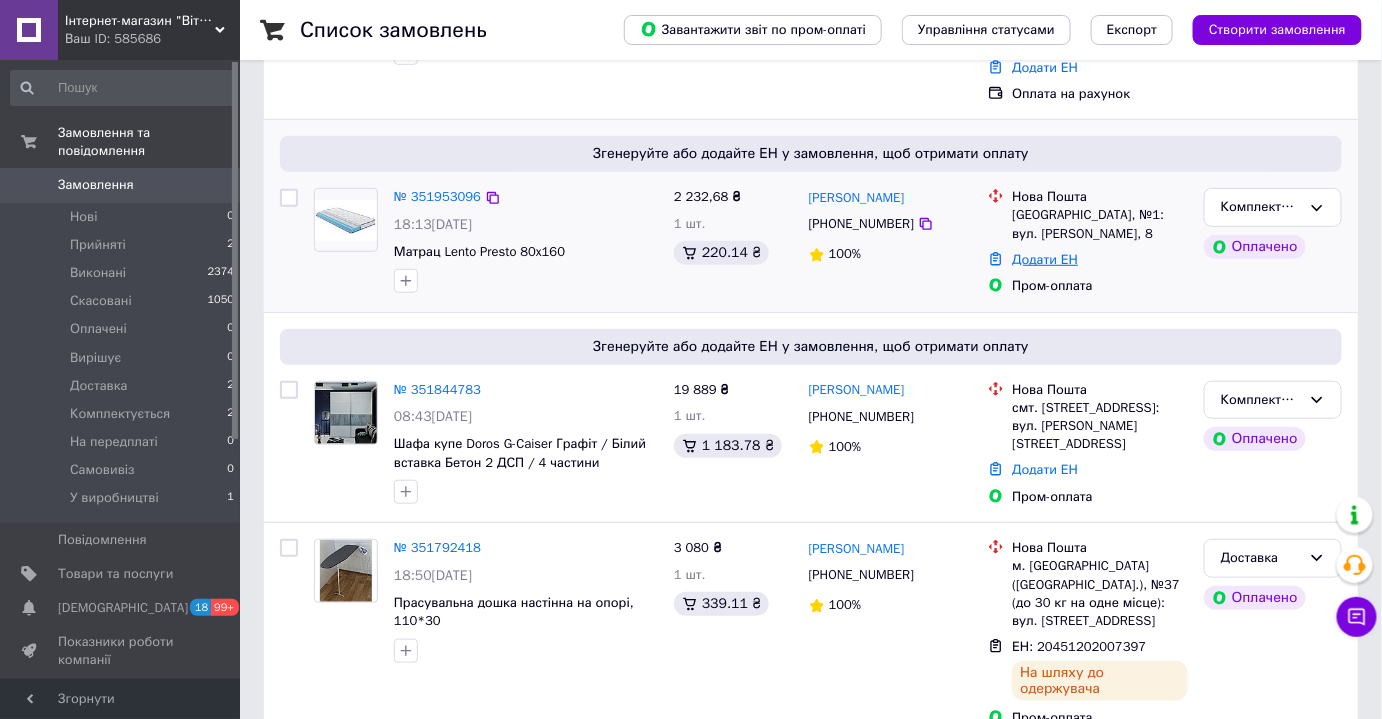click on "Додати ЕН" at bounding box center [1045, 259] 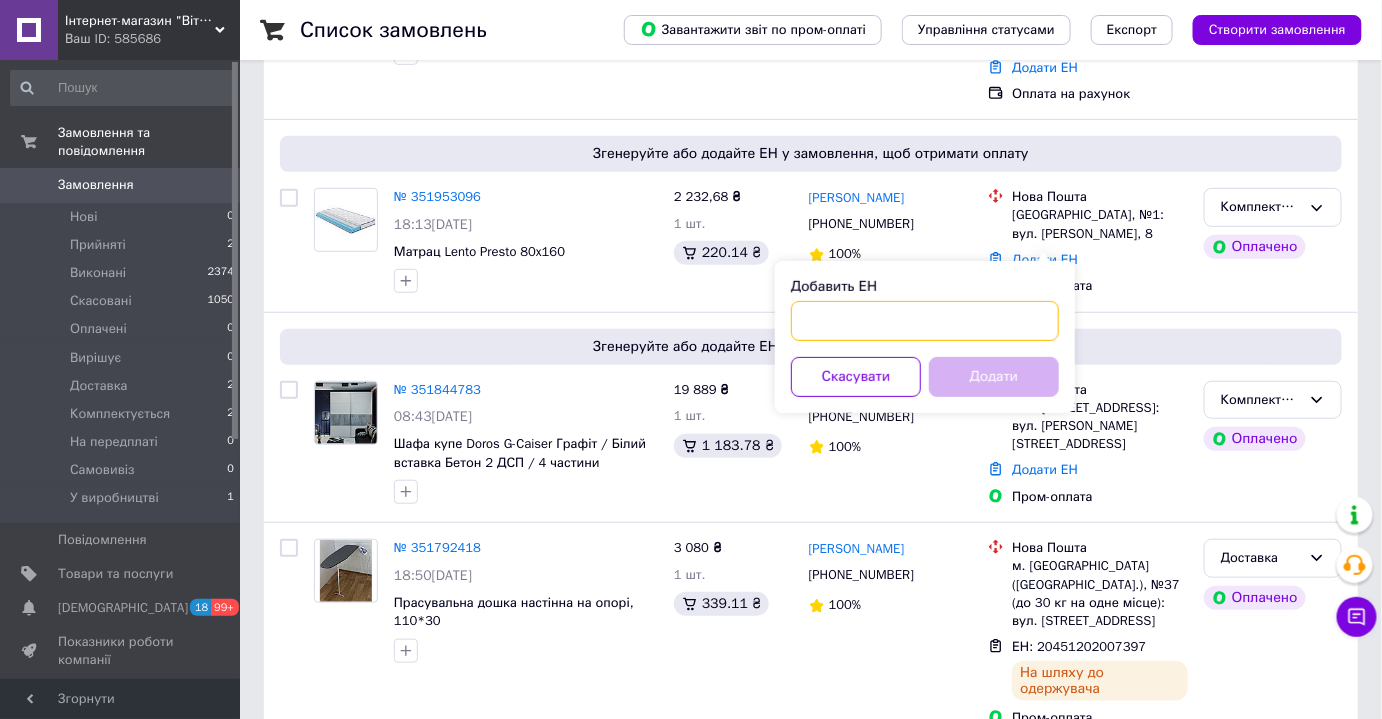 click on "Добавить ЕН" at bounding box center [925, 321] 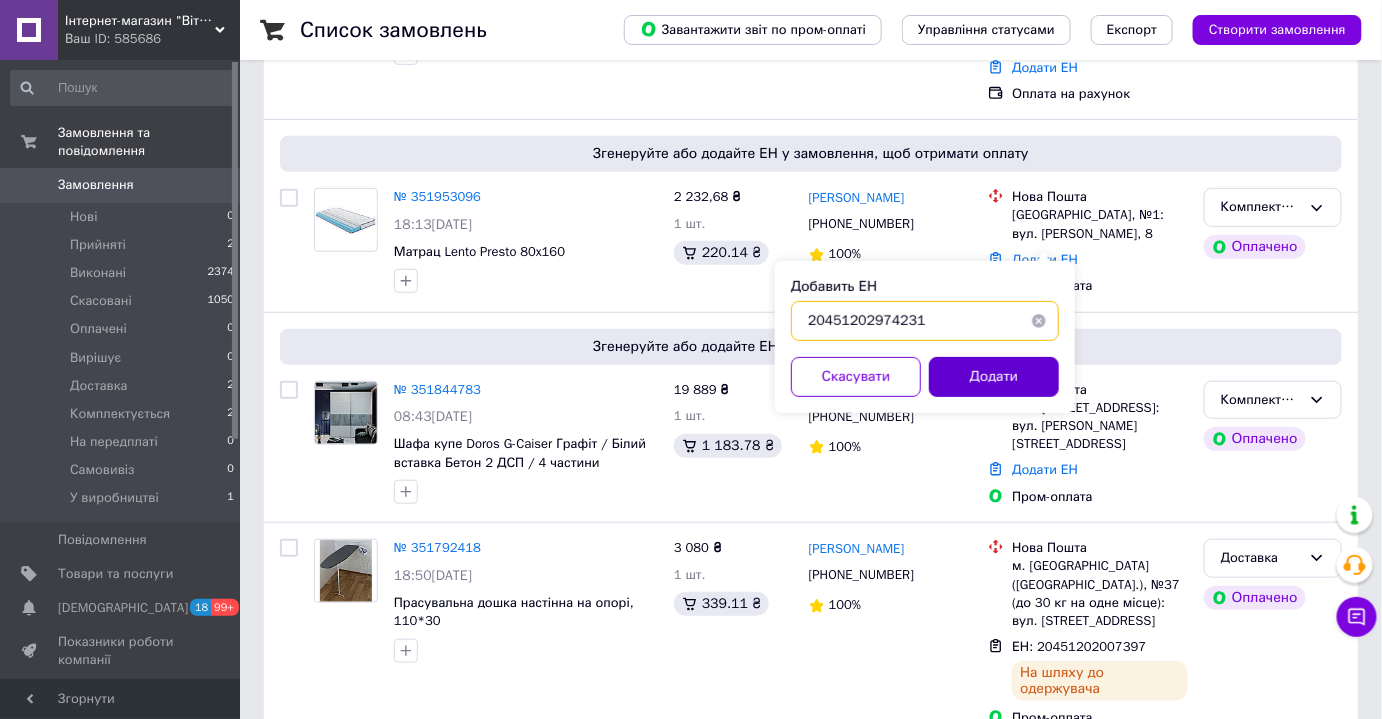 type on "20451202974231" 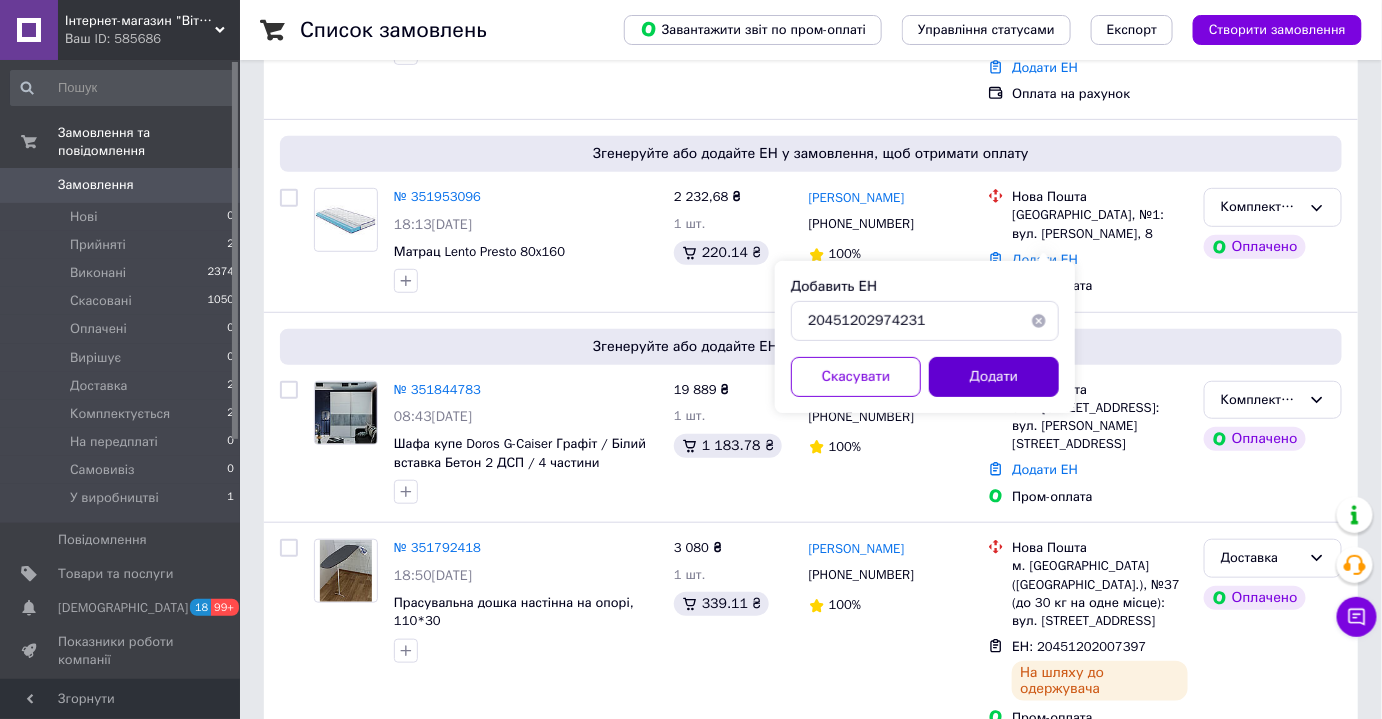 click on "Додати" at bounding box center (994, 377) 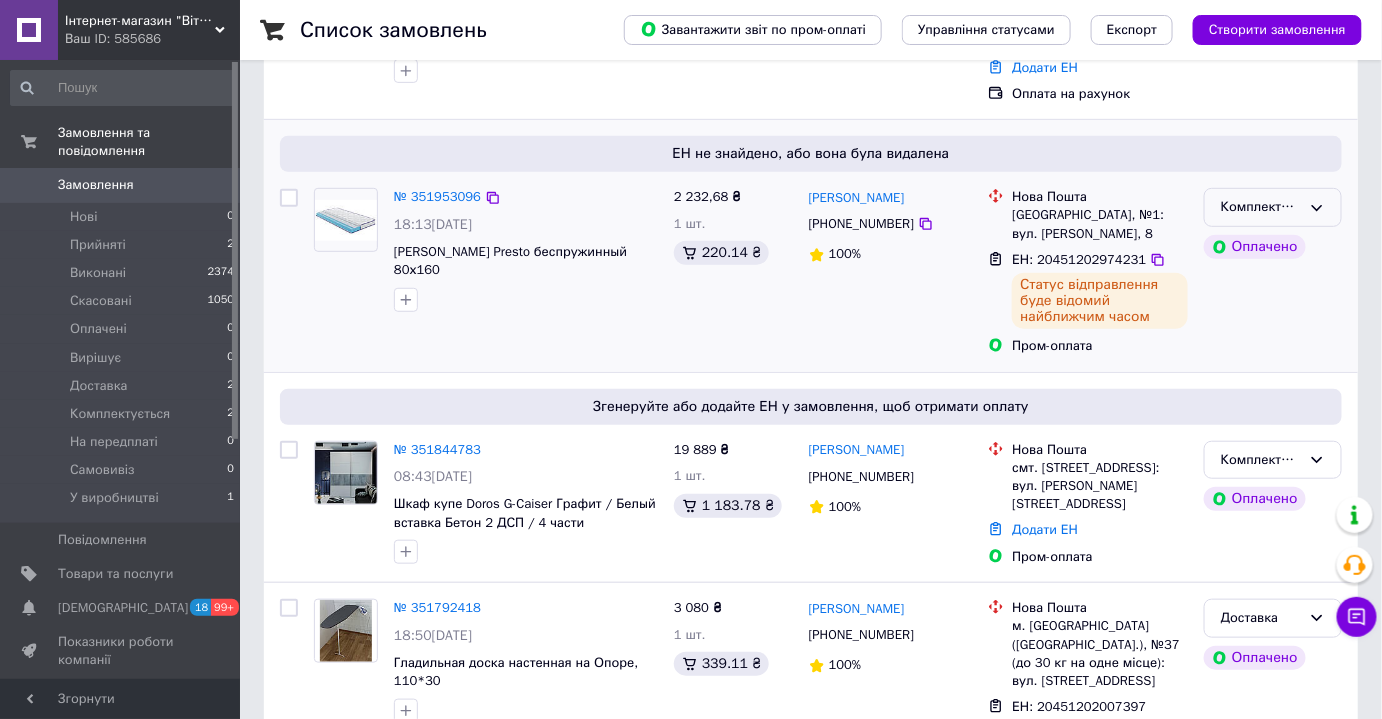 click 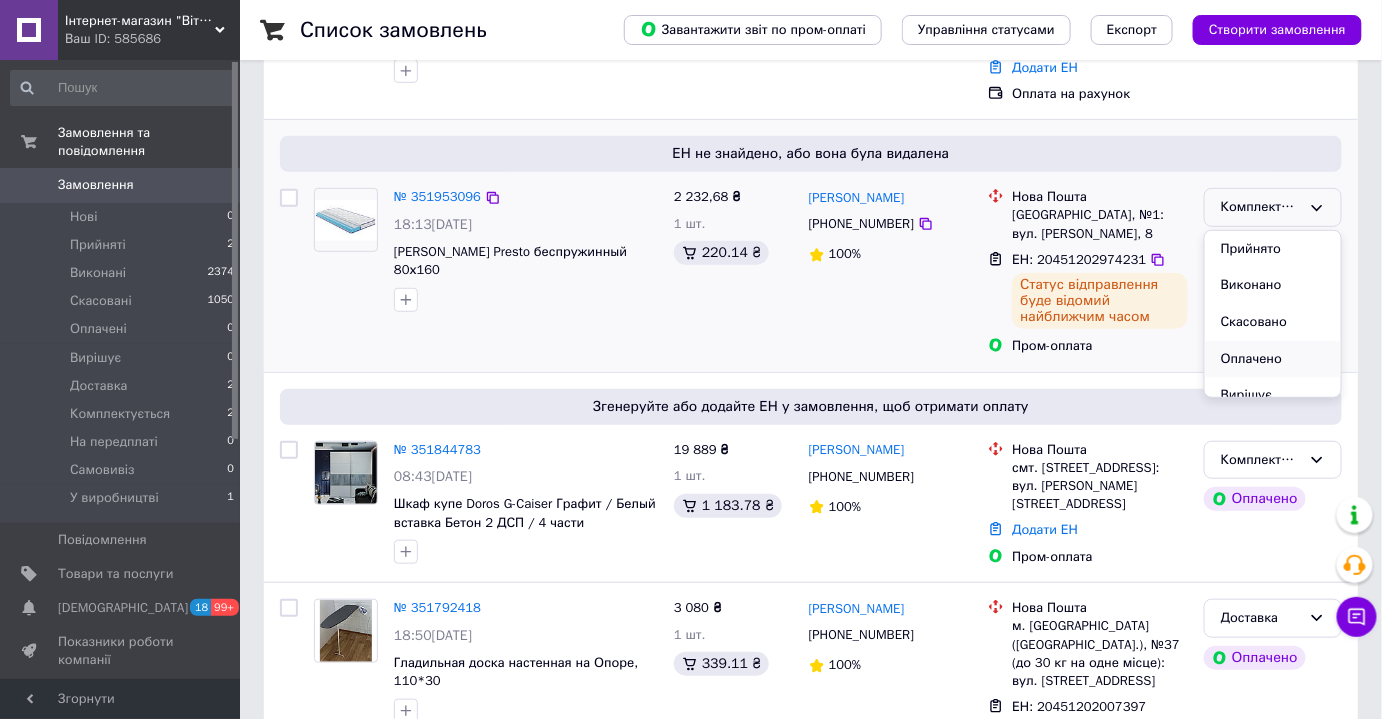 scroll, scrollTop: 90, scrollLeft: 0, axis: vertical 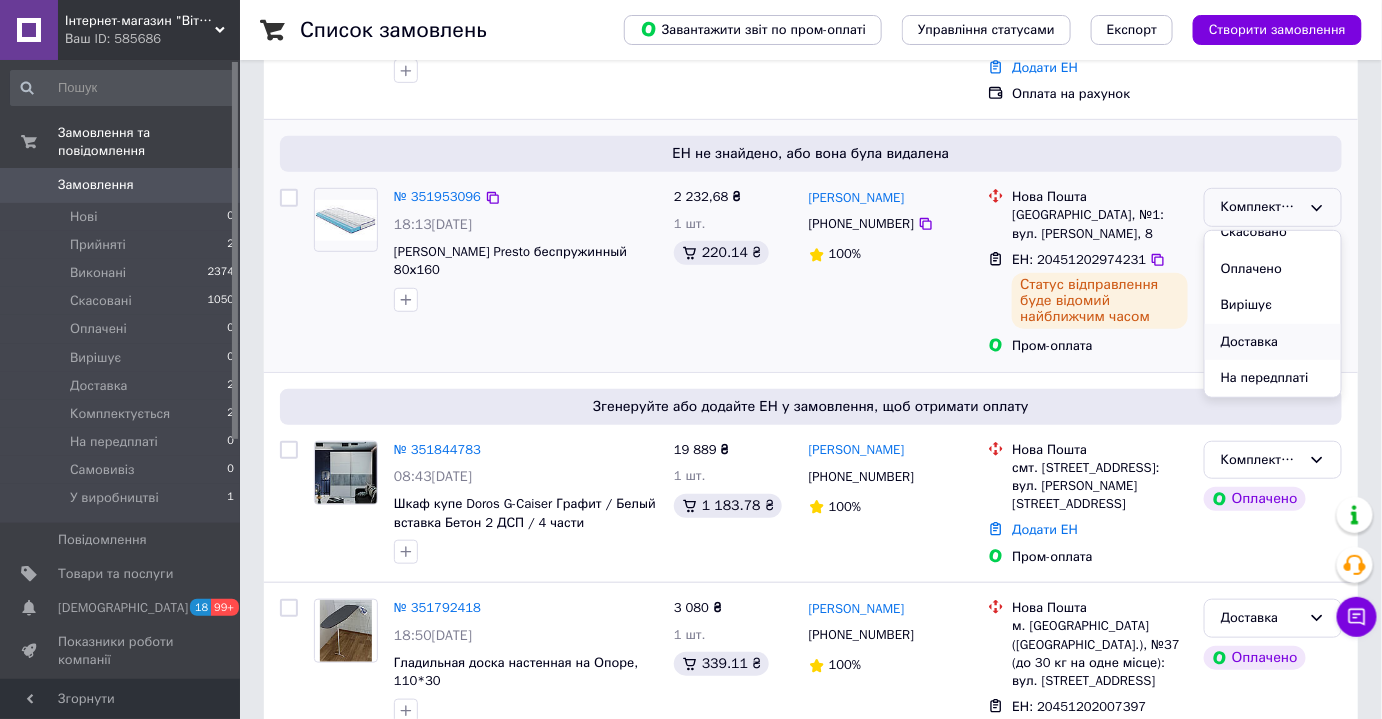 click on "Доставка" at bounding box center (1273, 342) 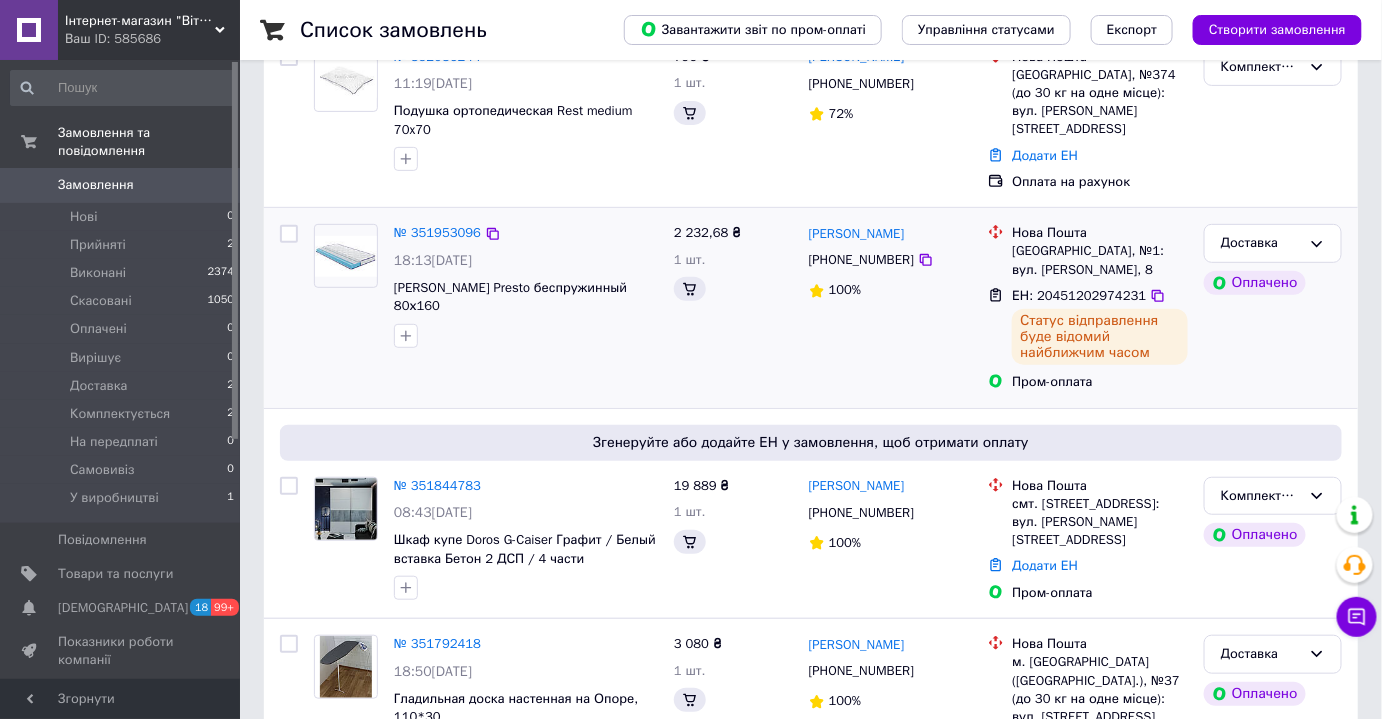 scroll, scrollTop: 90, scrollLeft: 0, axis: vertical 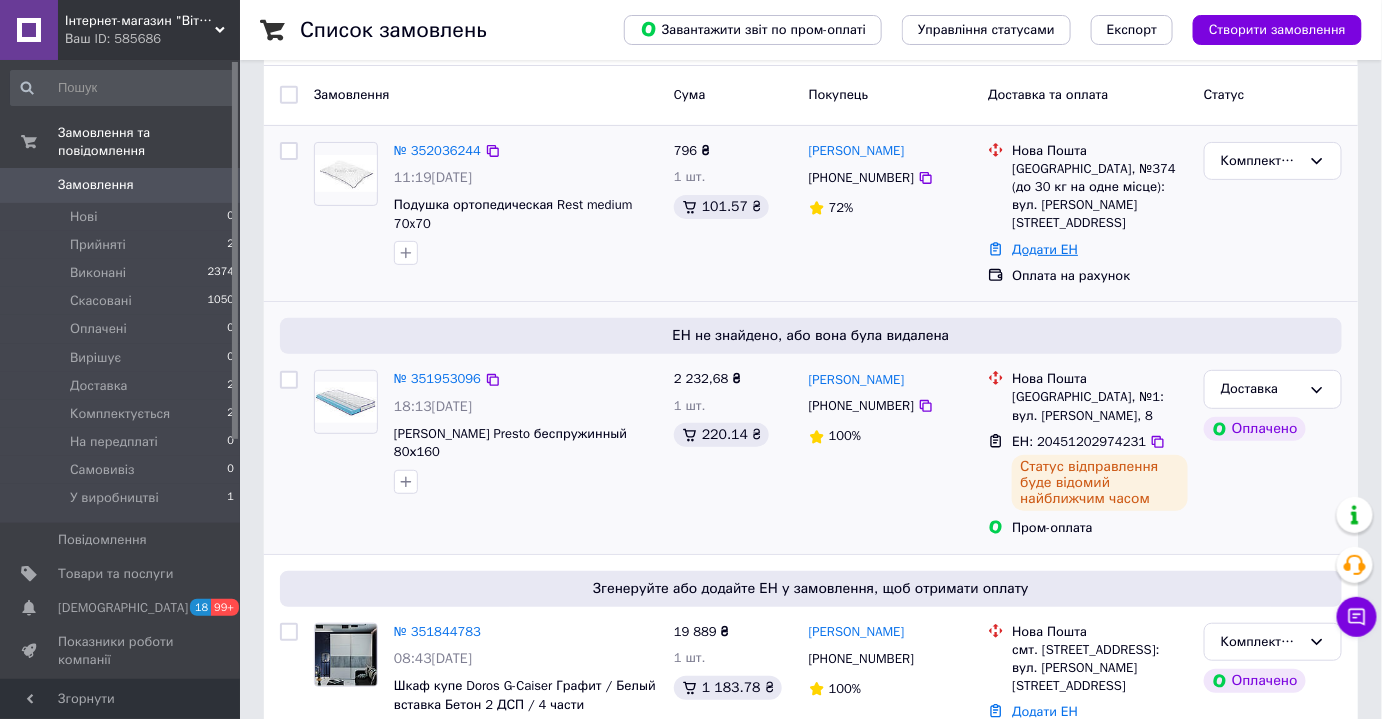 click on "Додати ЕН" at bounding box center [1045, 249] 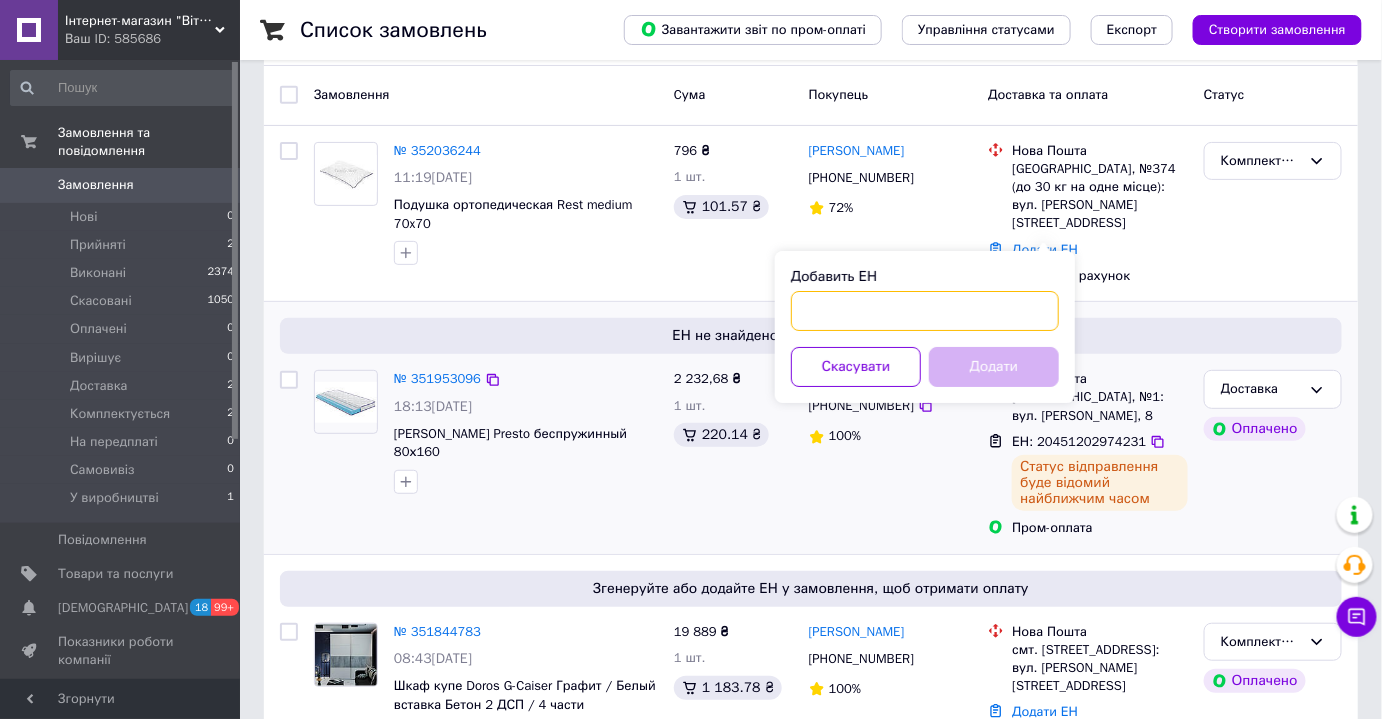 click on "Добавить ЕН" at bounding box center [925, 311] 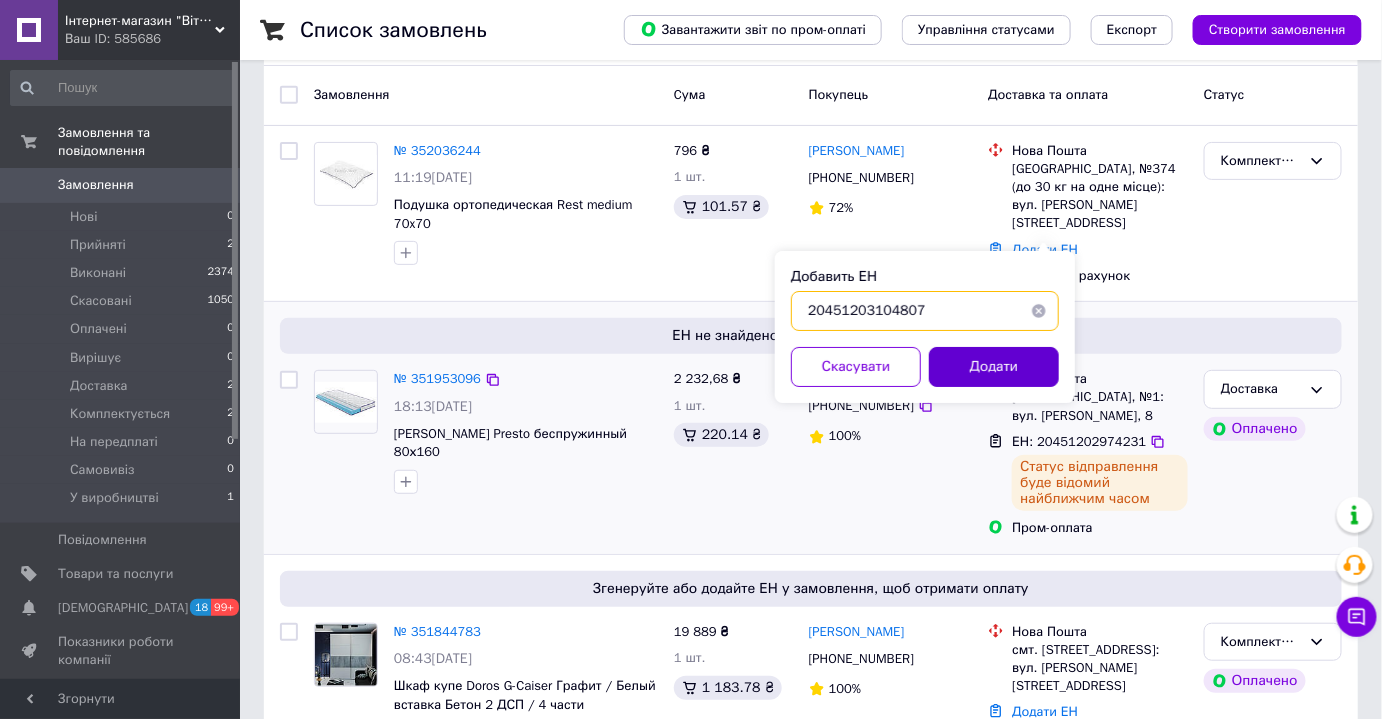 type on "20451203104807" 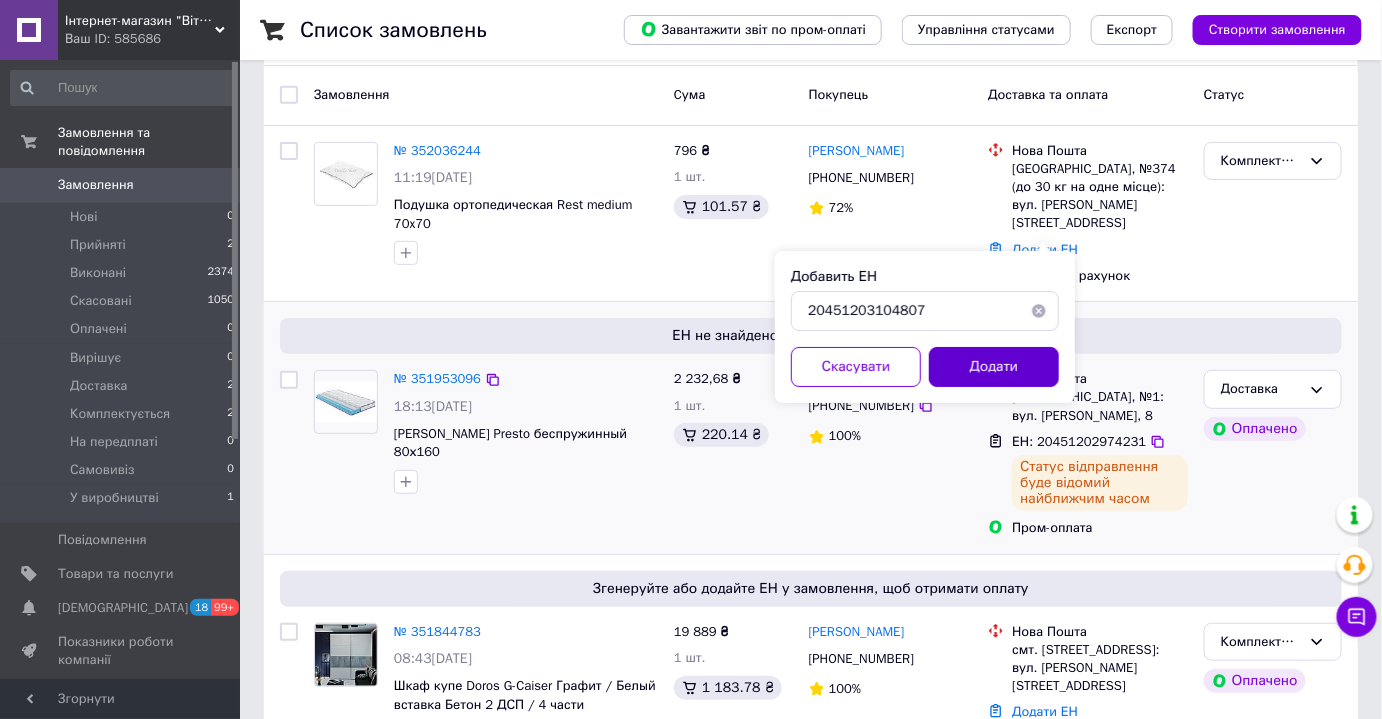 click on "Додати" at bounding box center (994, 367) 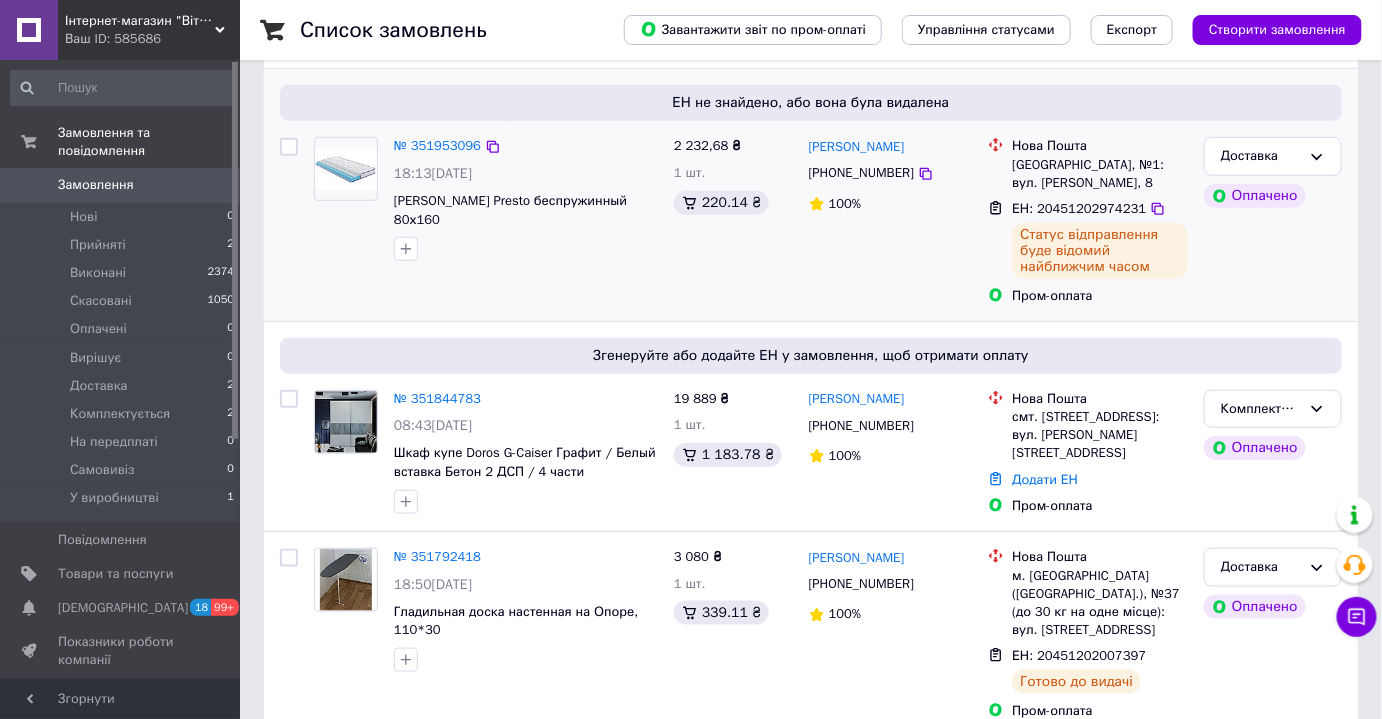 scroll, scrollTop: 454, scrollLeft: 0, axis: vertical 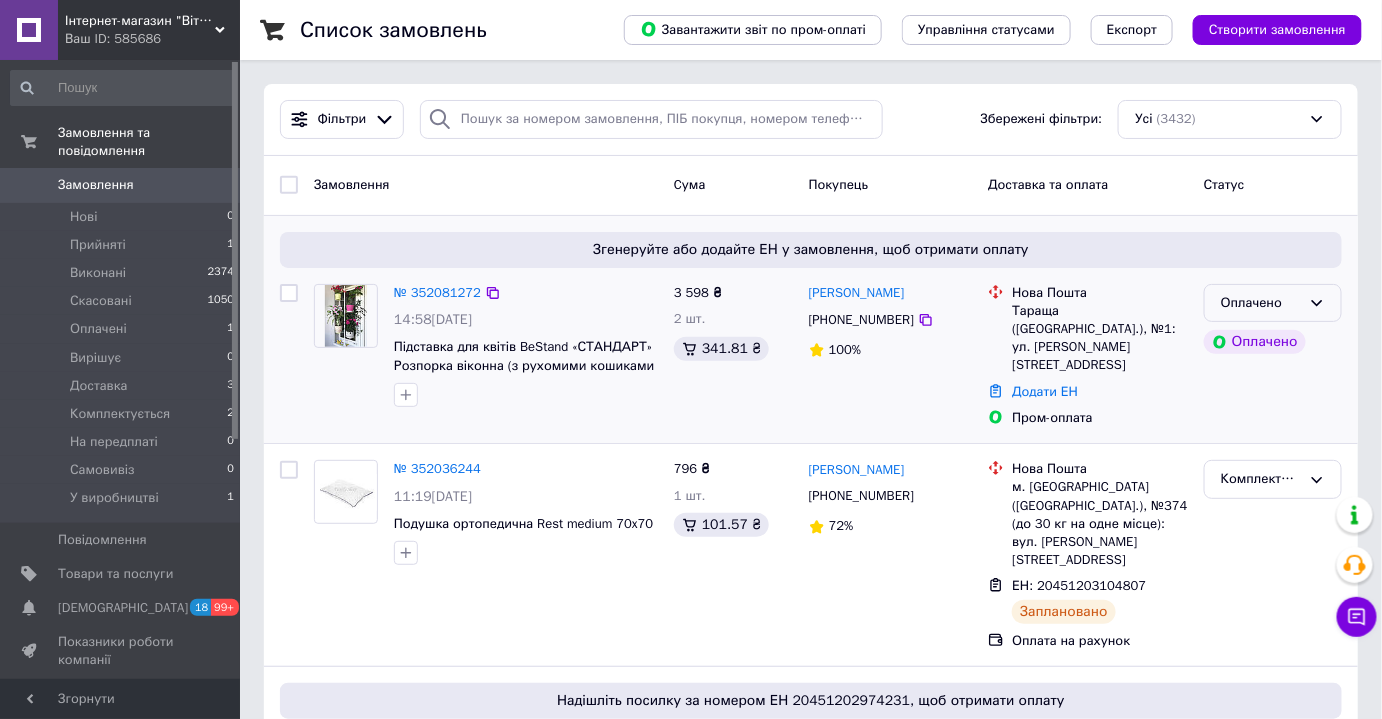 click on "Оплачено" at bounding box center [1273, 303] 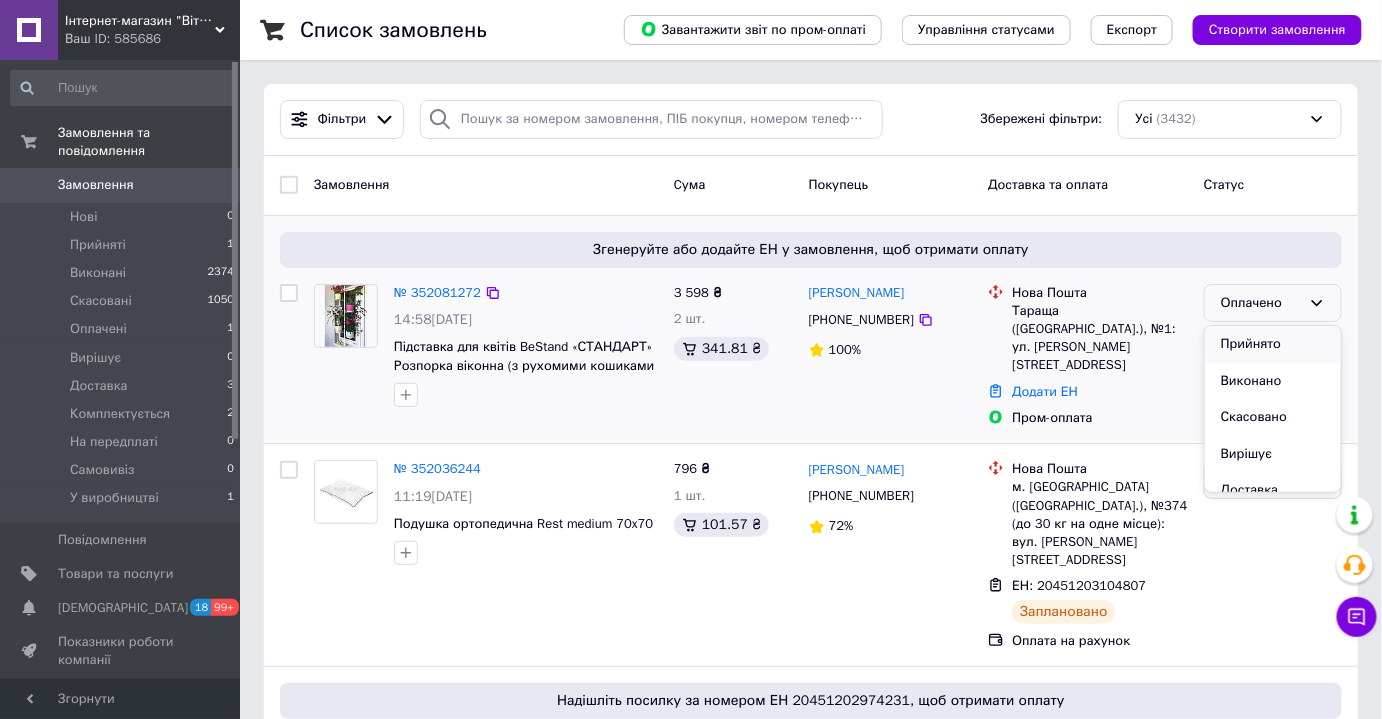click on "Прийнято" at bounding box center (1273, 344) 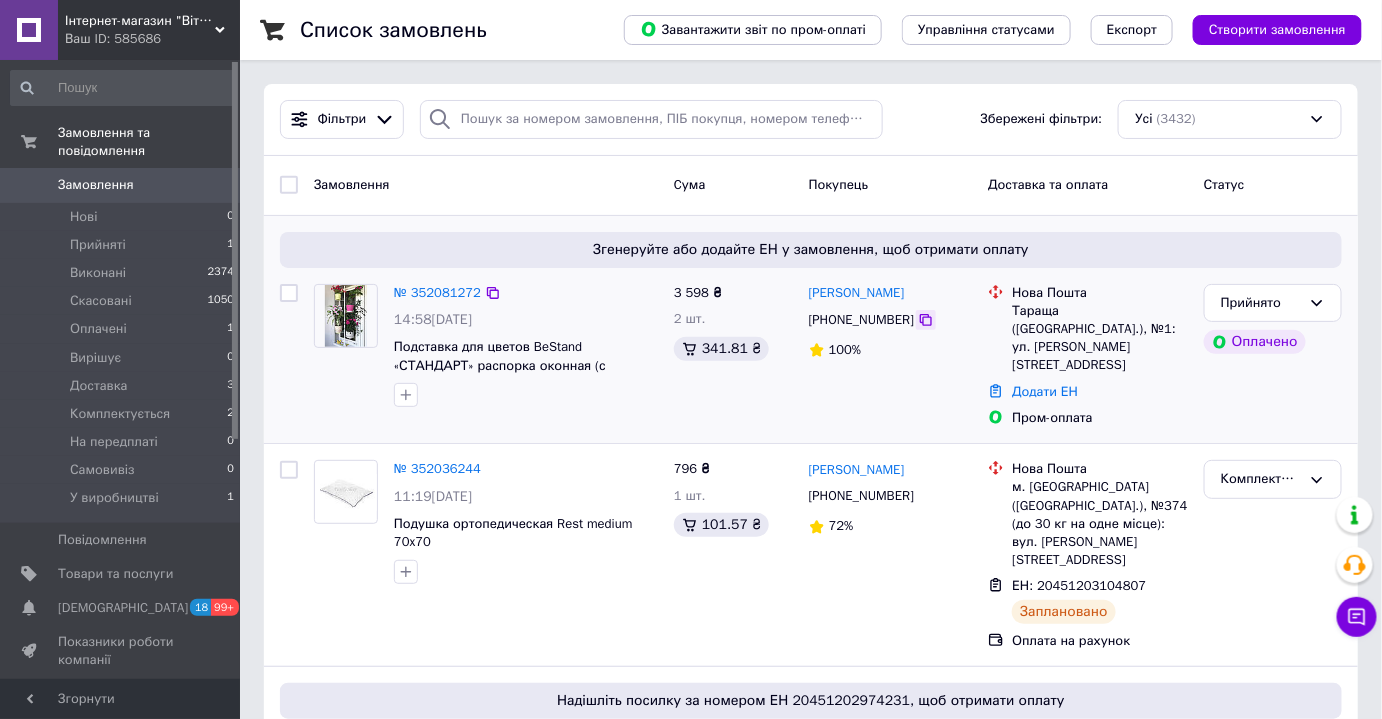 click 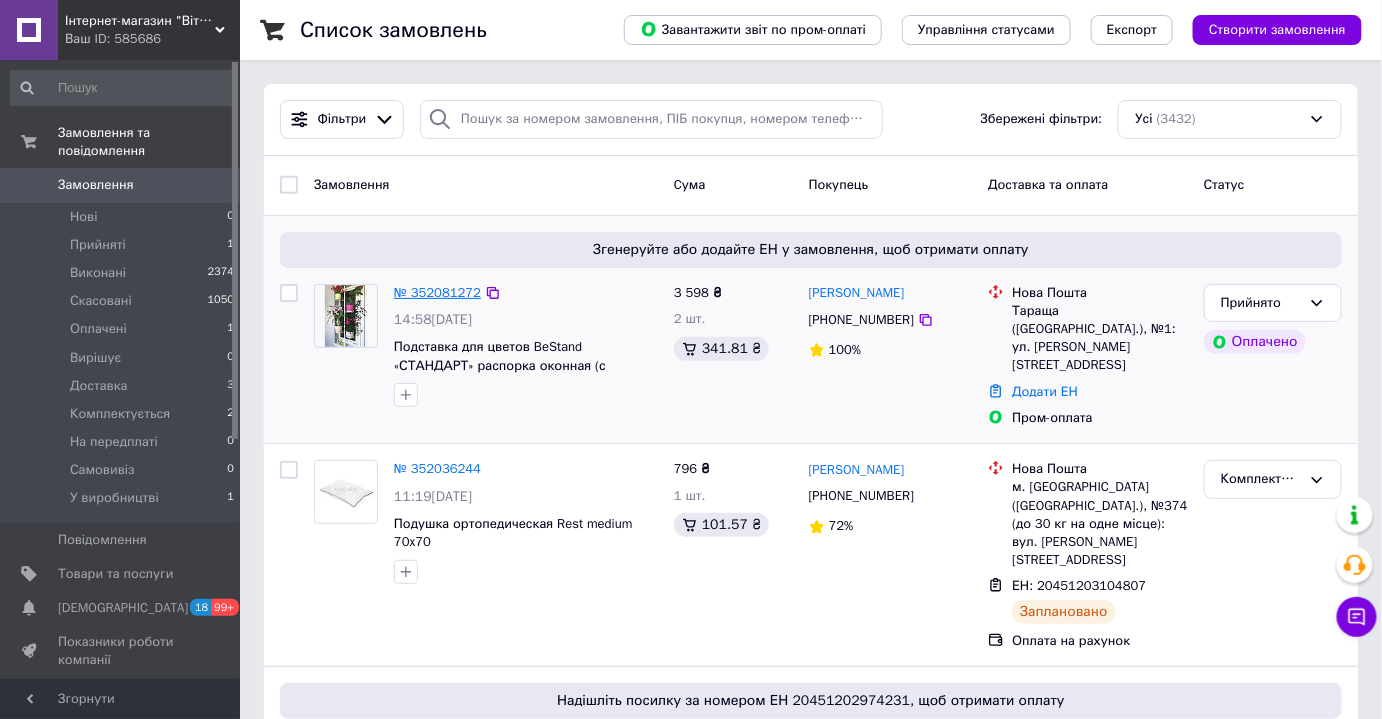 click on "№ 352081272" at bounding box center (437, 292) 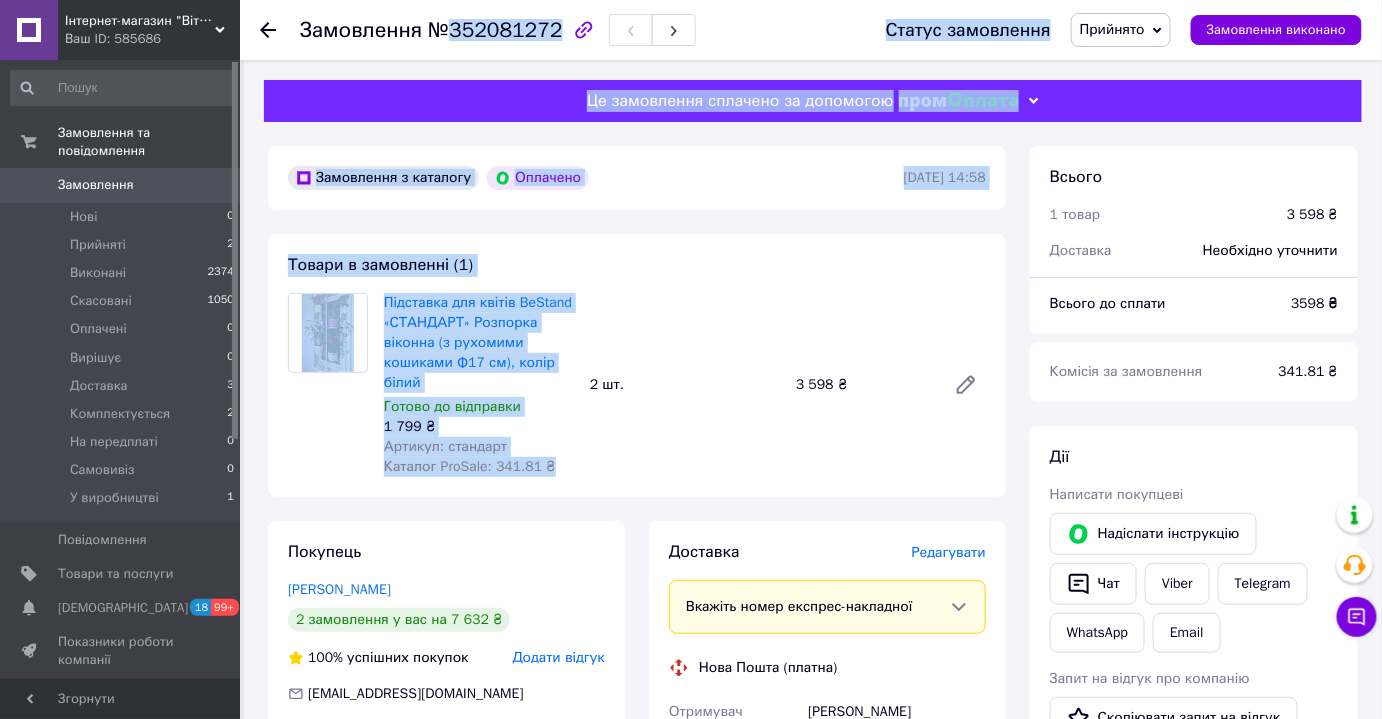 drag, startPoint x: 448, startPoint y: 32, endPoint x: 573, endPoint y: 482, distance: 467.03854 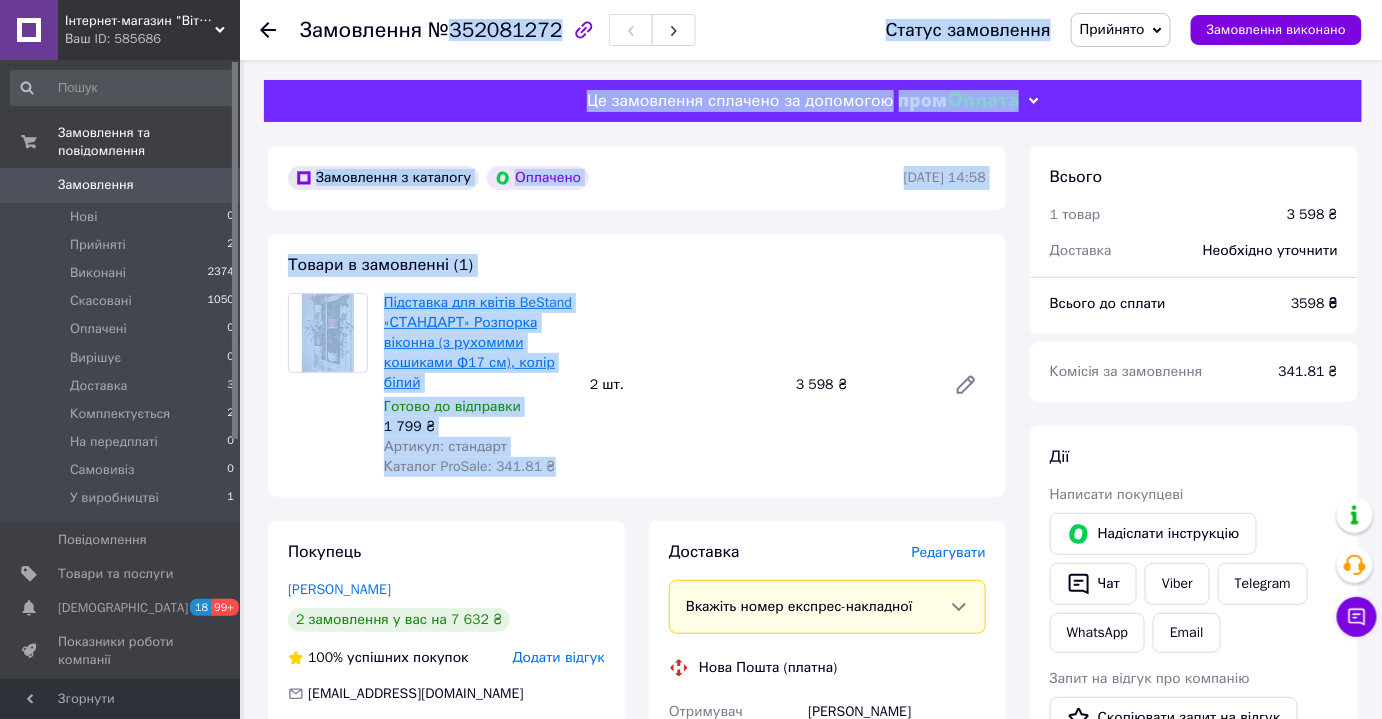 copy on "352081272 Статус замовлення Прийнято Виконано Скасовано Оплачено Вирішує Доставка Комплектується На передплаті Самовивіз У виробництві Замовлення виконано Це замовлення сплачено за допомогою Замовлення з каталогу Оплачено [DATE] 14:58 Товари в замовленні (1) Підставка для квітів BeStand «СТАНДАРТ» Розпорка віконна (з рухомими кошиками Ф17 см), колір білий Готово до відправки 1 799 ₴ Артикул: стандарт Каталог ProSale: 341.81 ₴" 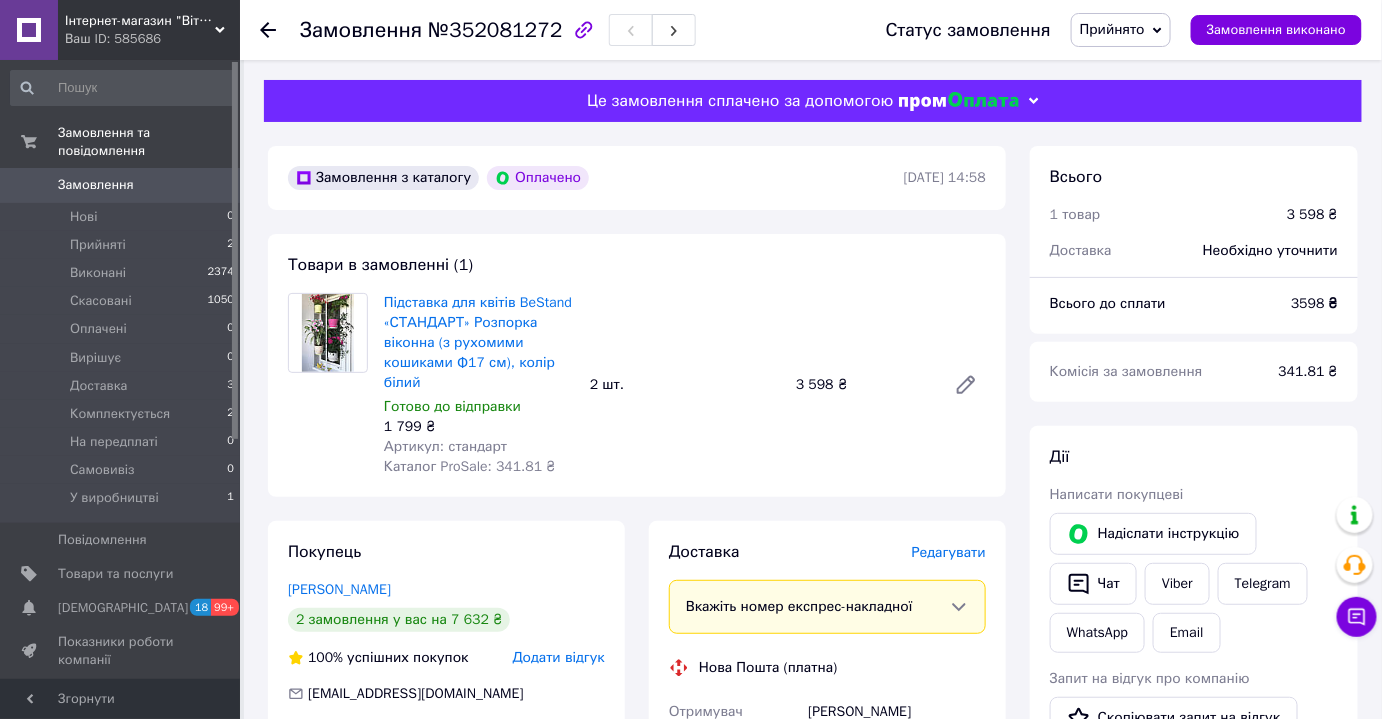 click on "Нова Пошта (платна)" at bounding box center [827, 668] 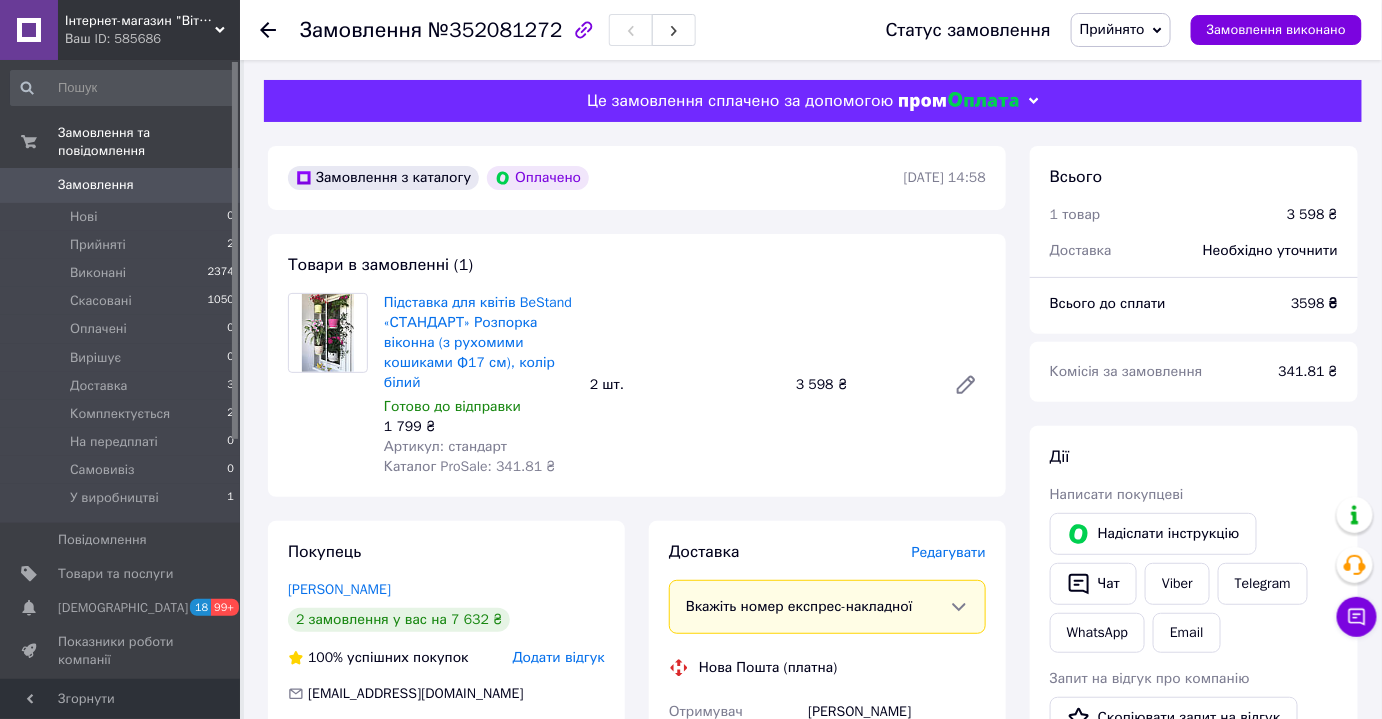 click 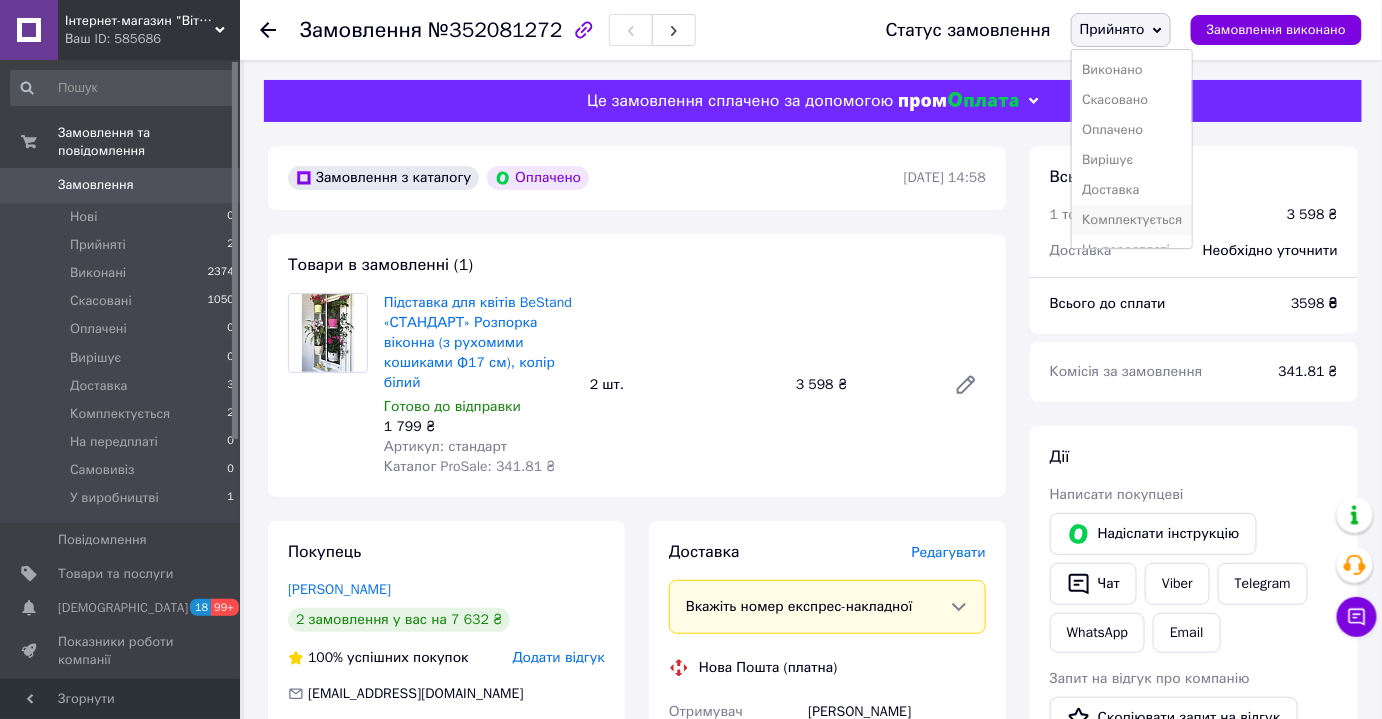 click on "Комплектується" at bounding box center [1132, 220] 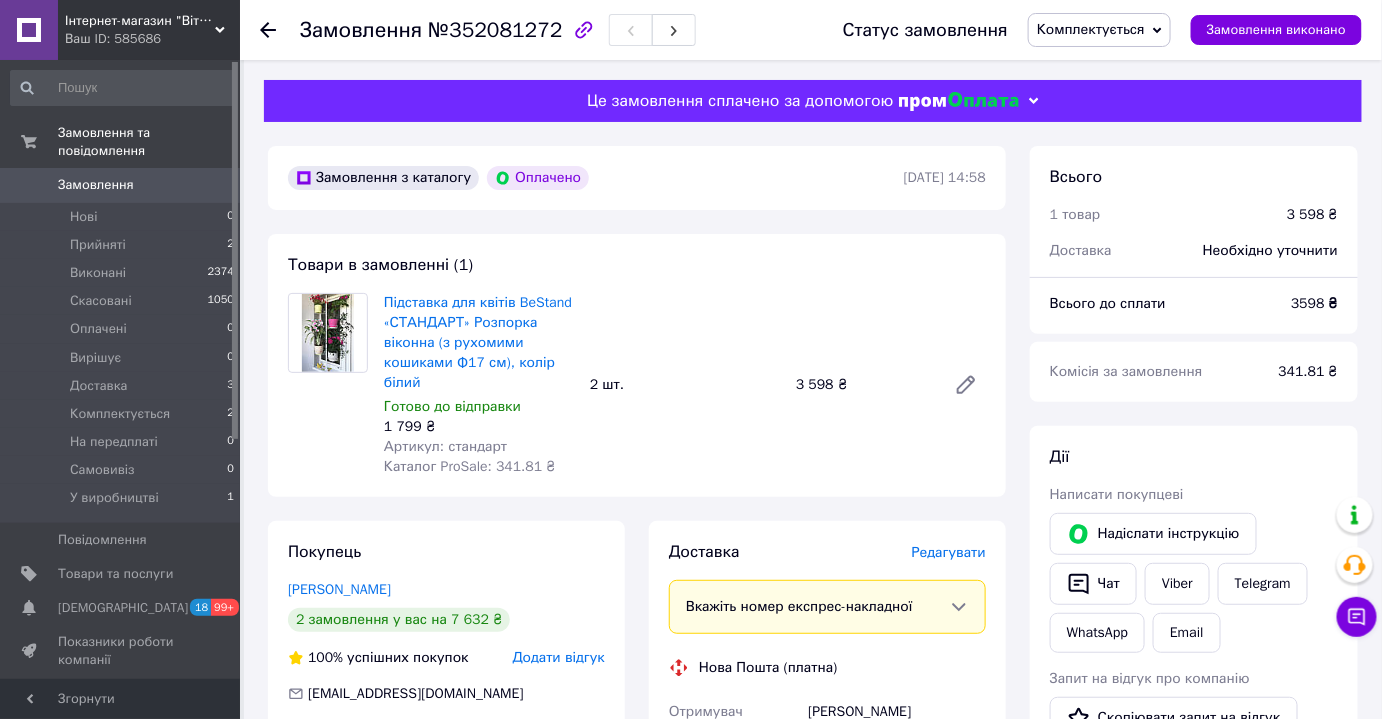 click 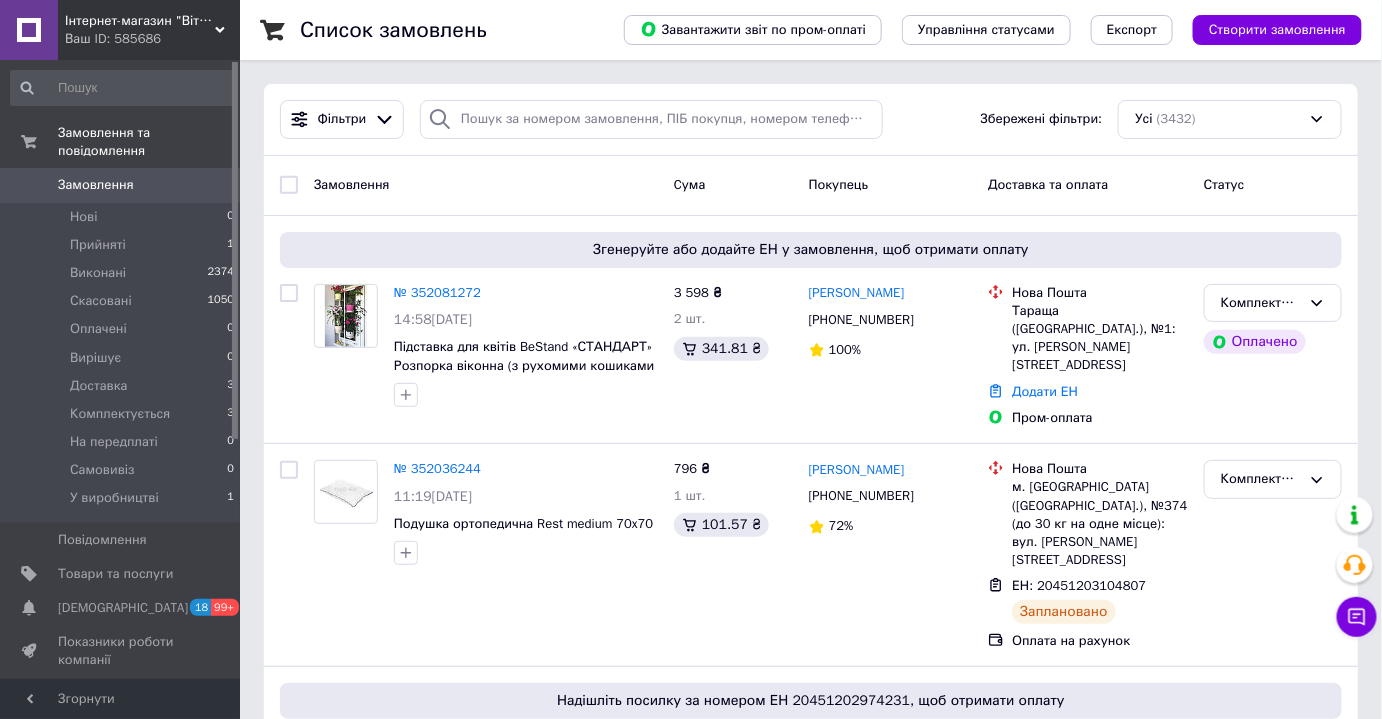 click on "Замовлення" at bounding box center (121, 185) 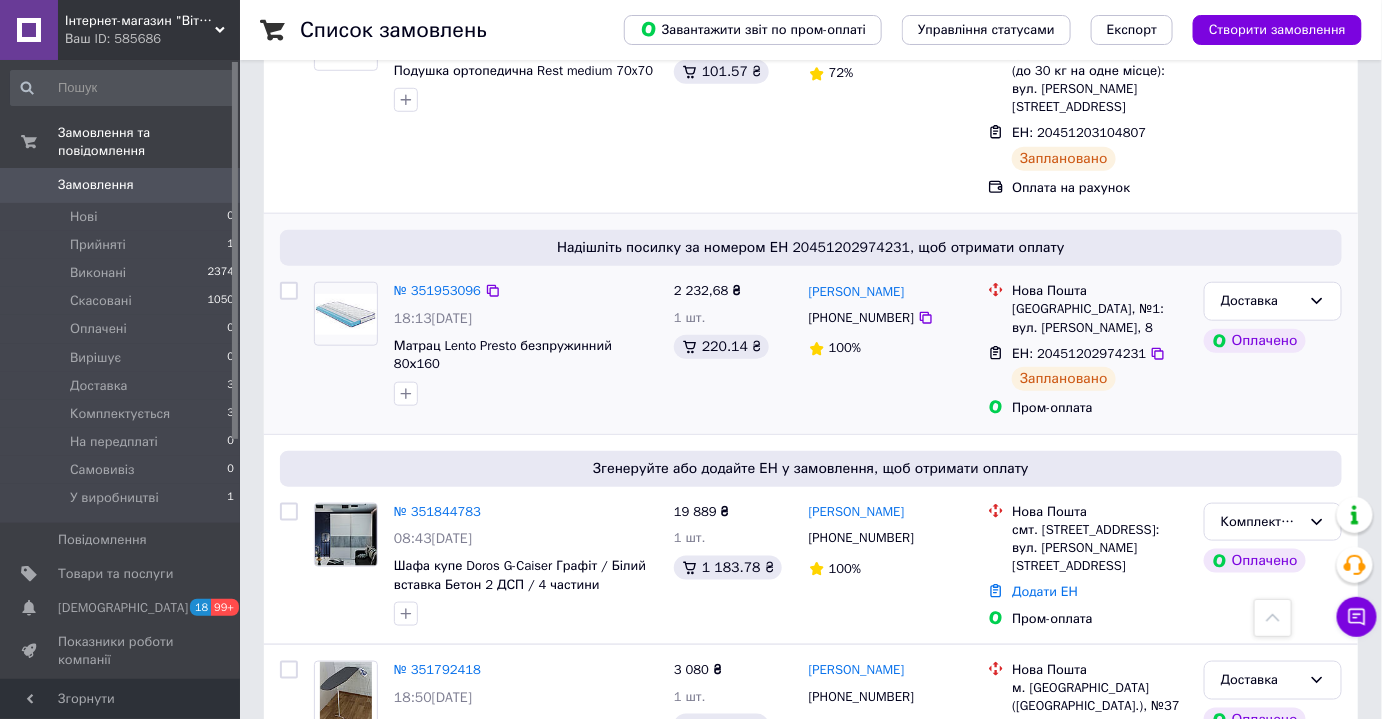 scroll, scrollTop: 545, scrollLeft: 0, axis: vertical 